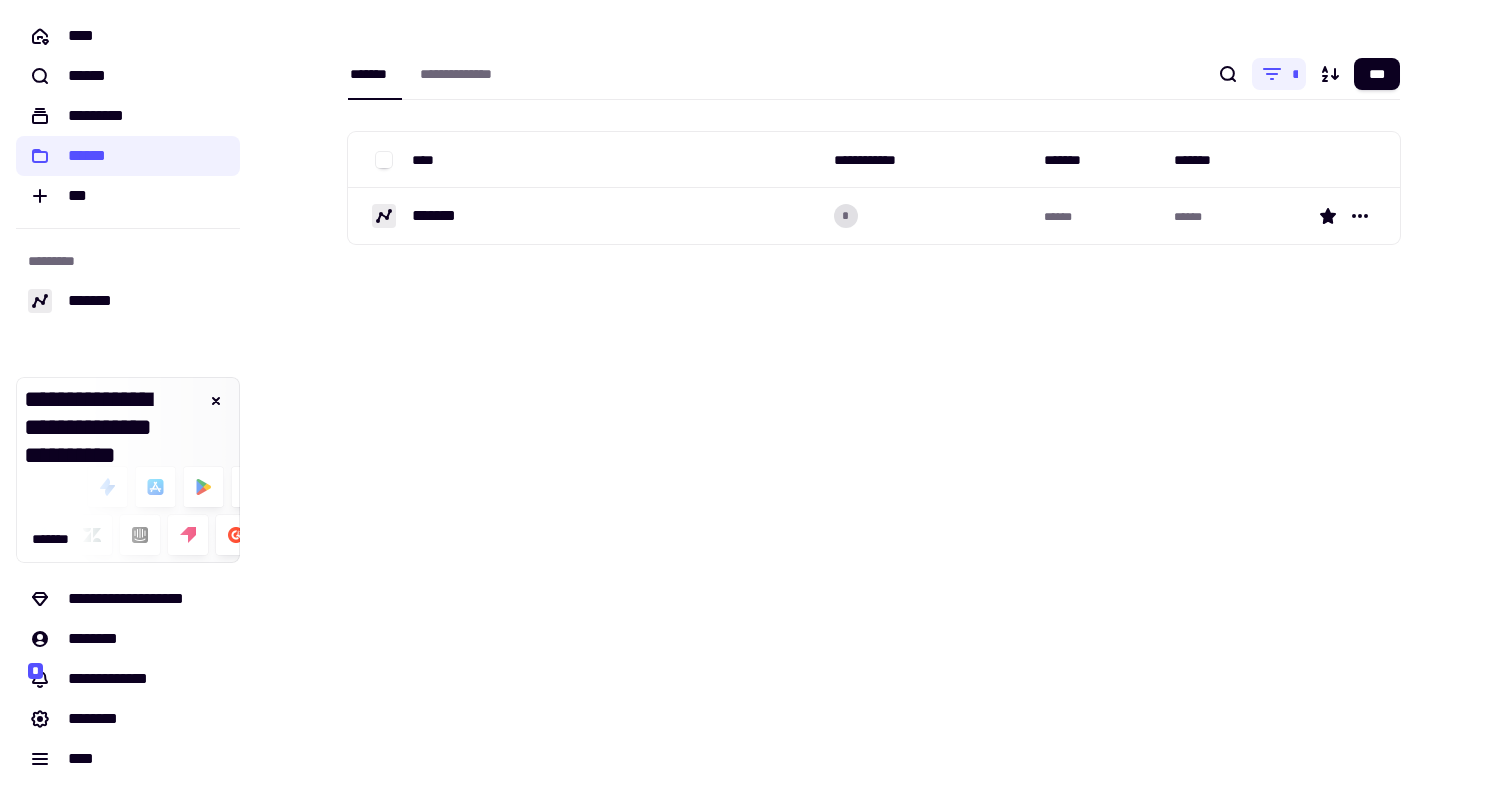scroll, scrollTop: 0, scrollLeft: 0, axis: both 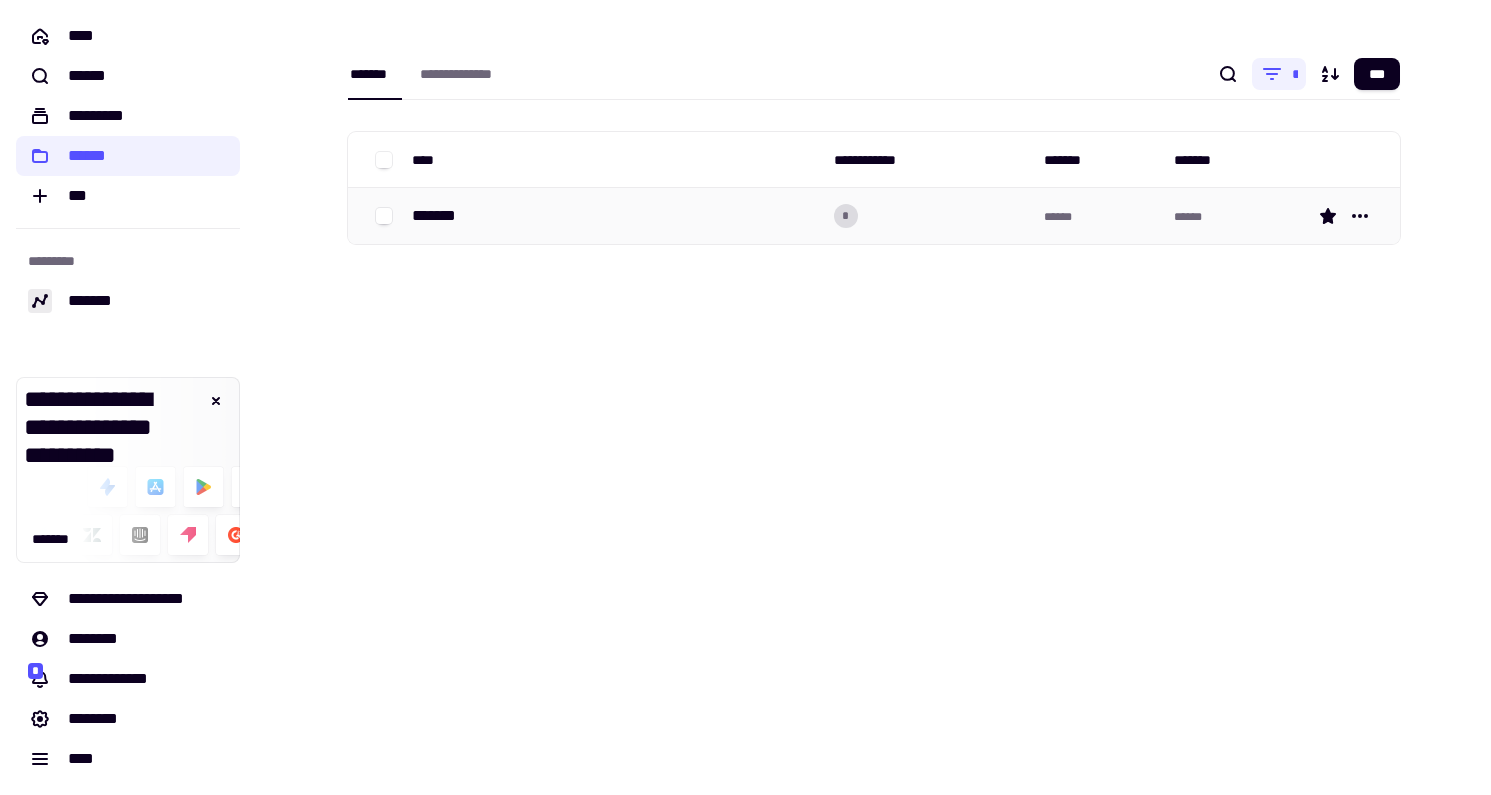 click on "*******" at bounding box center (615, 216) 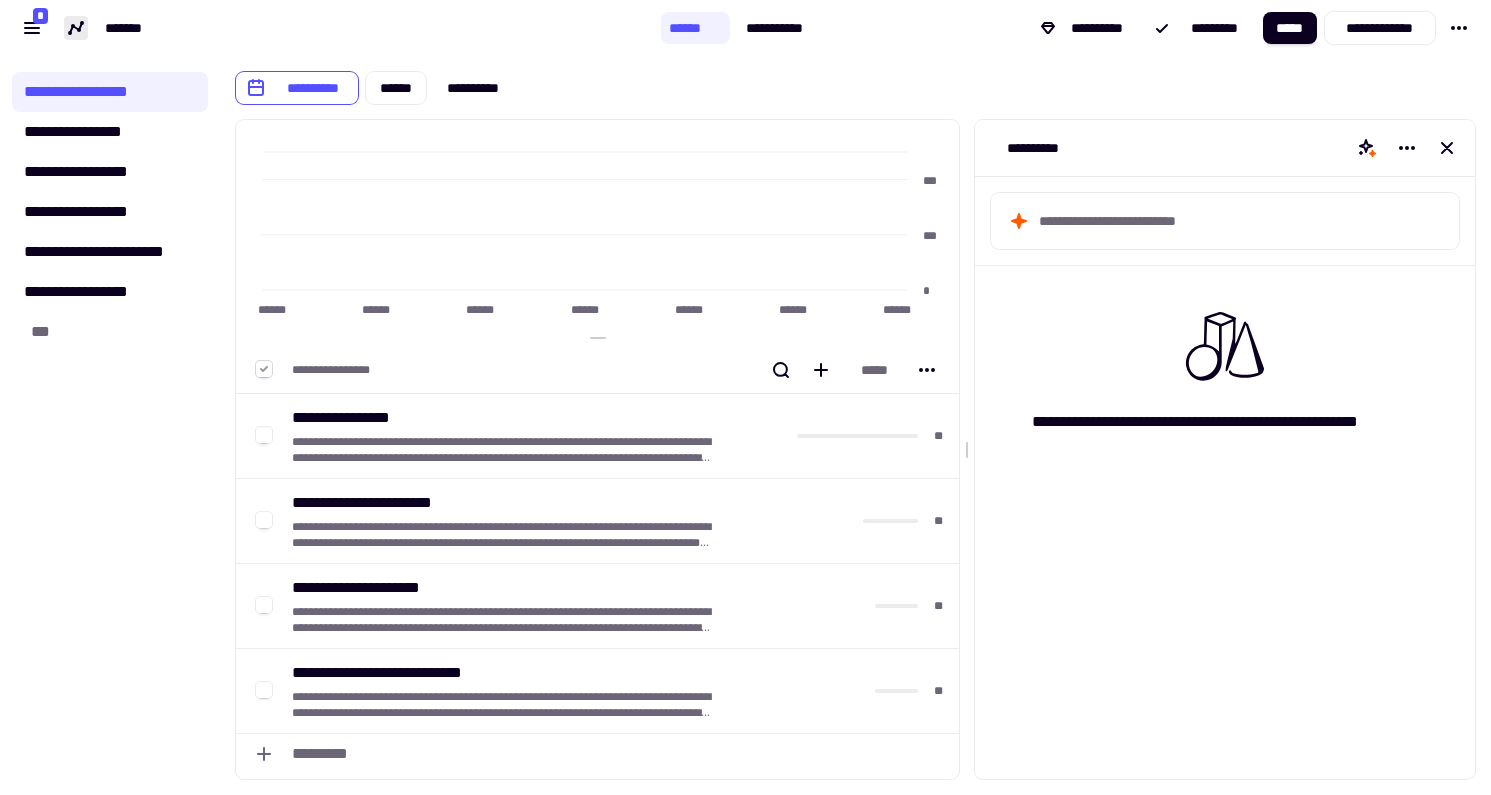 click 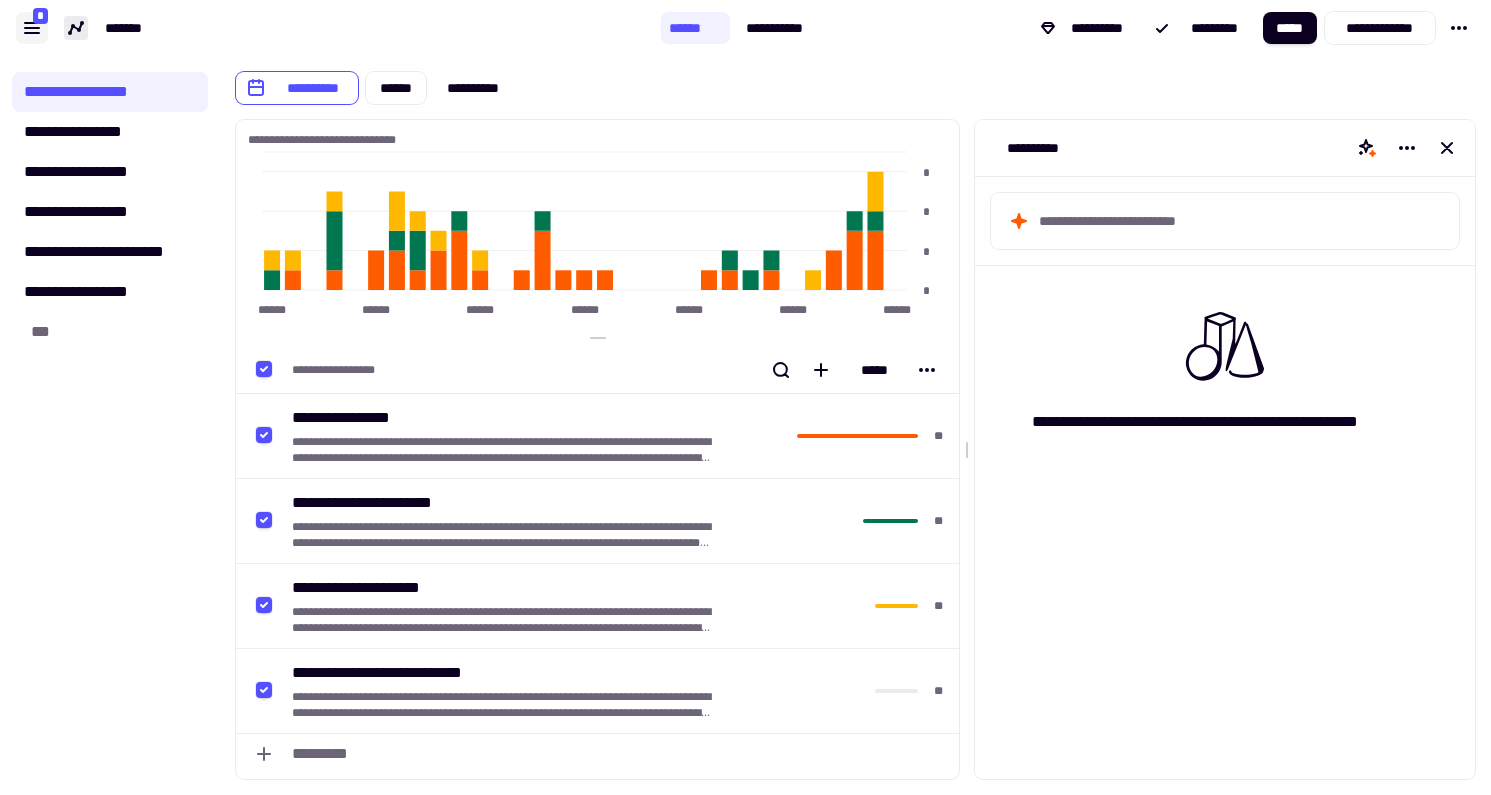 click 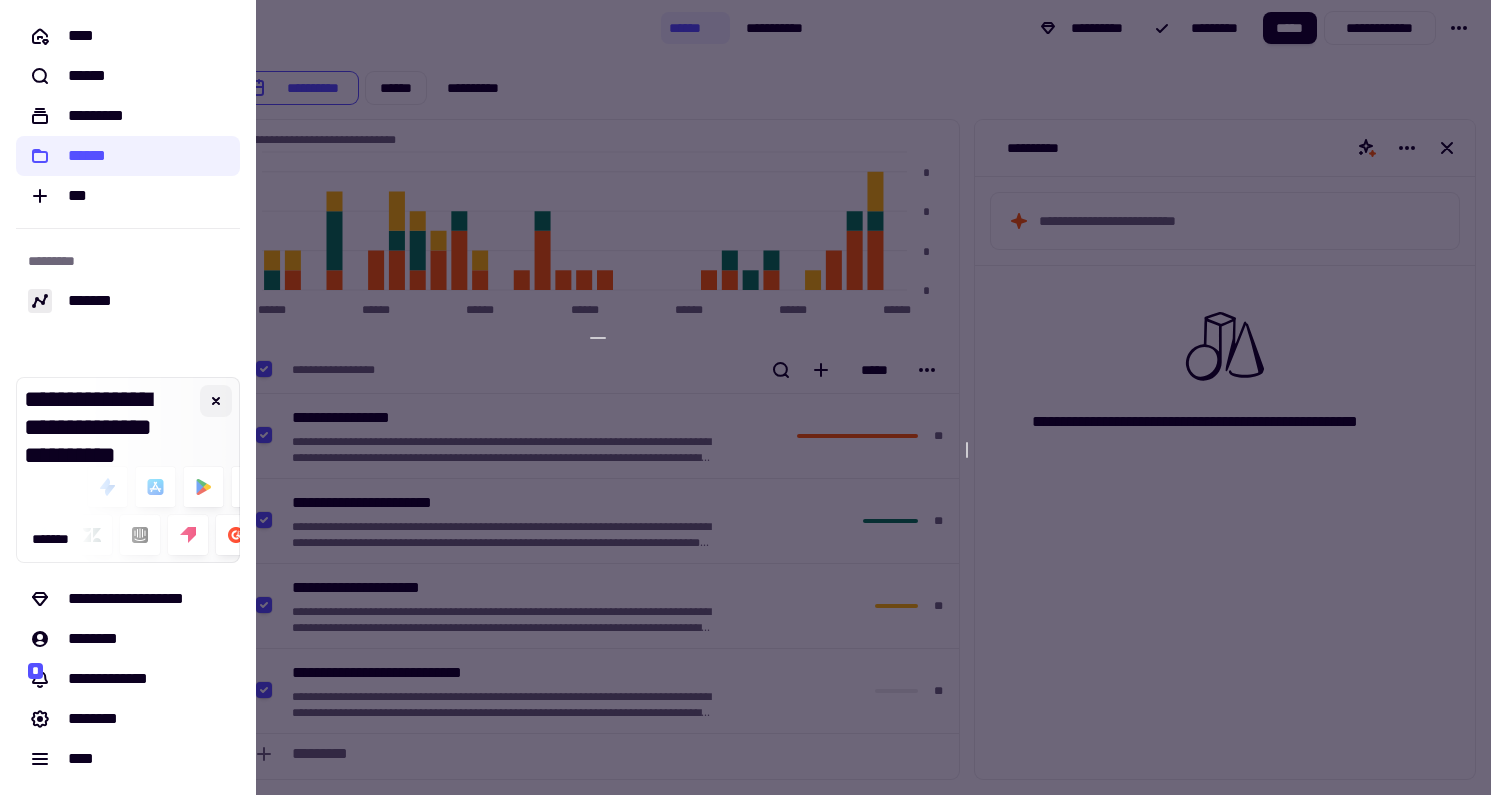 click 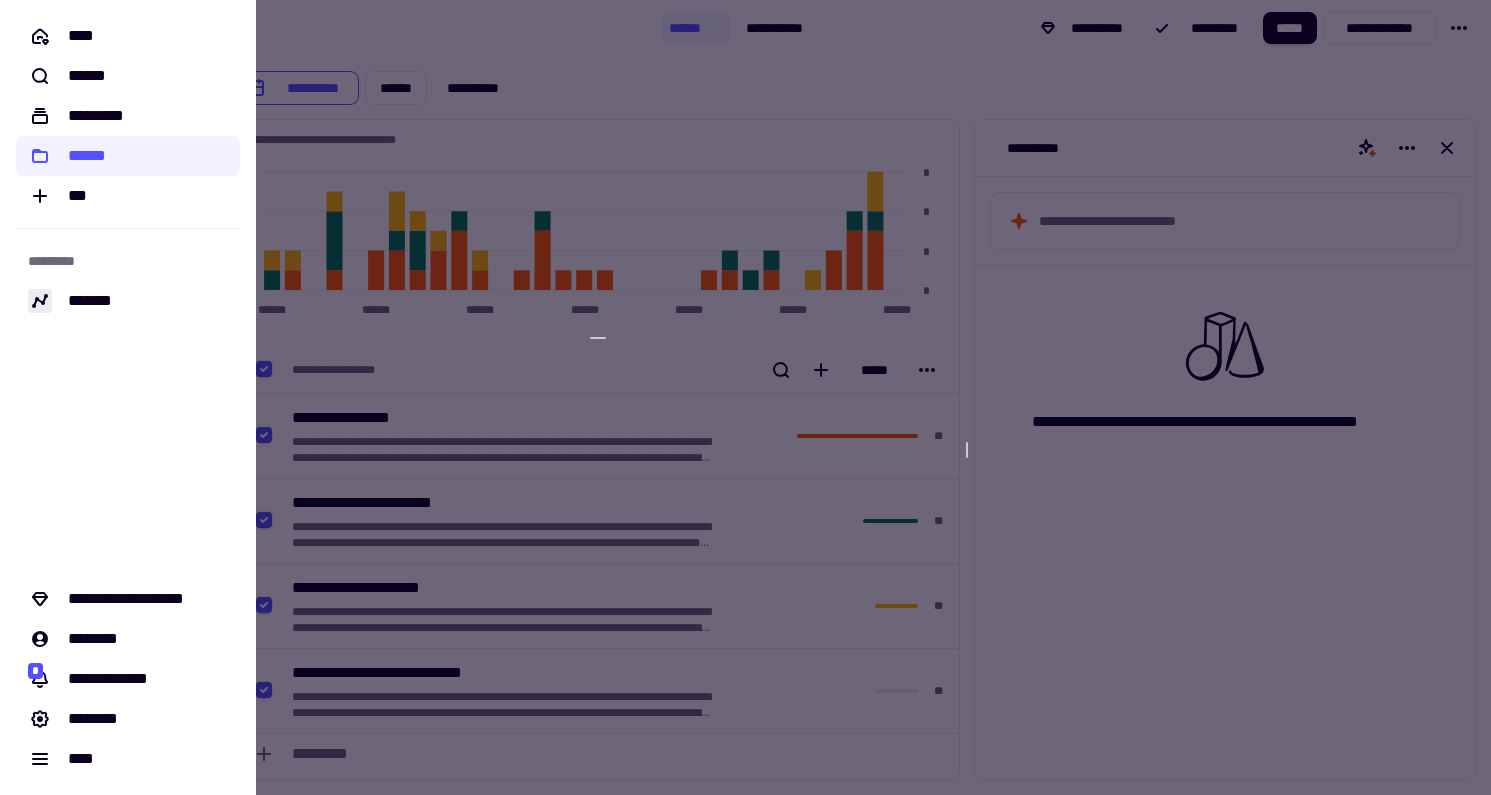 click at bounding box center [745, 397] 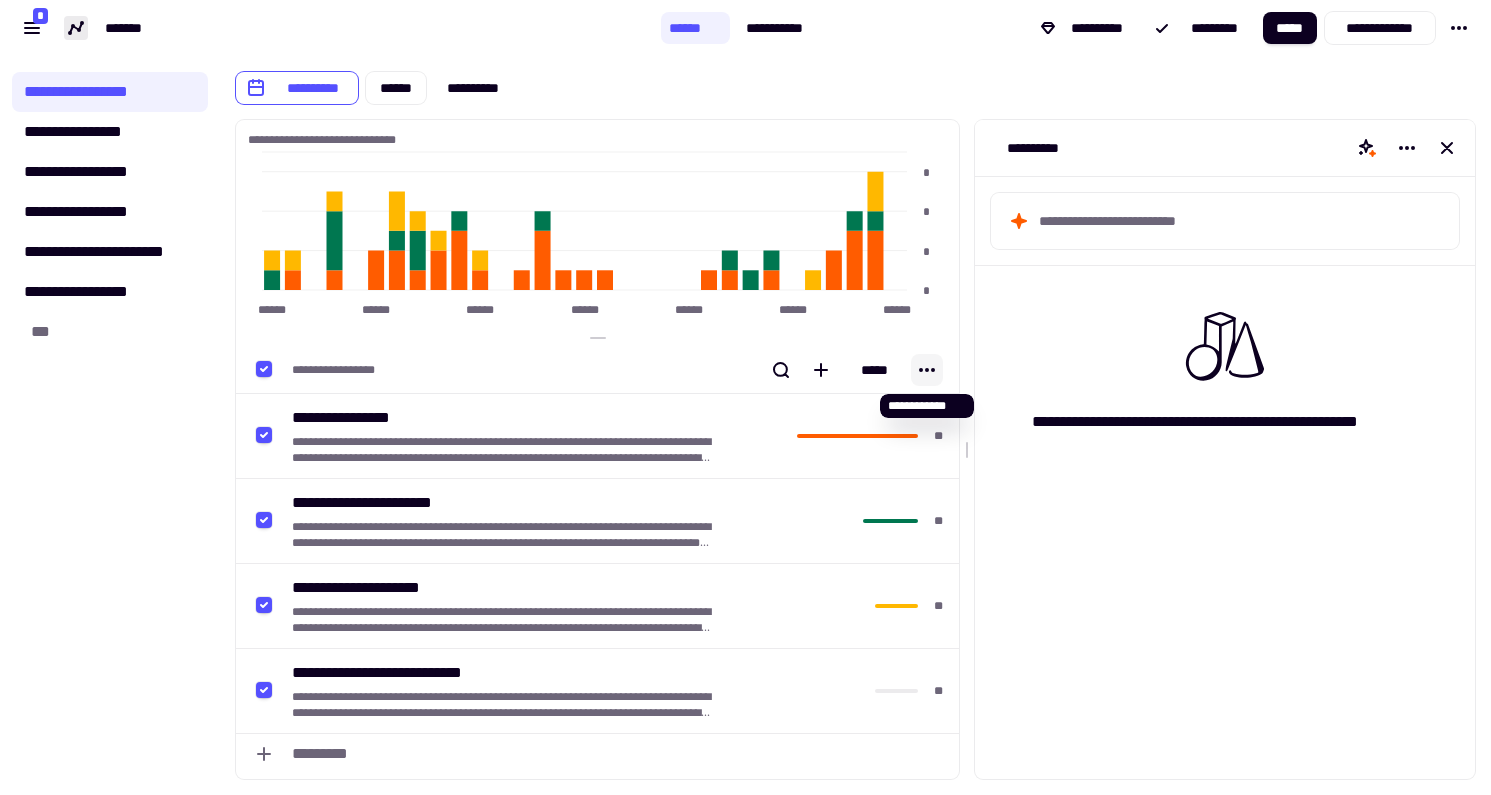 click 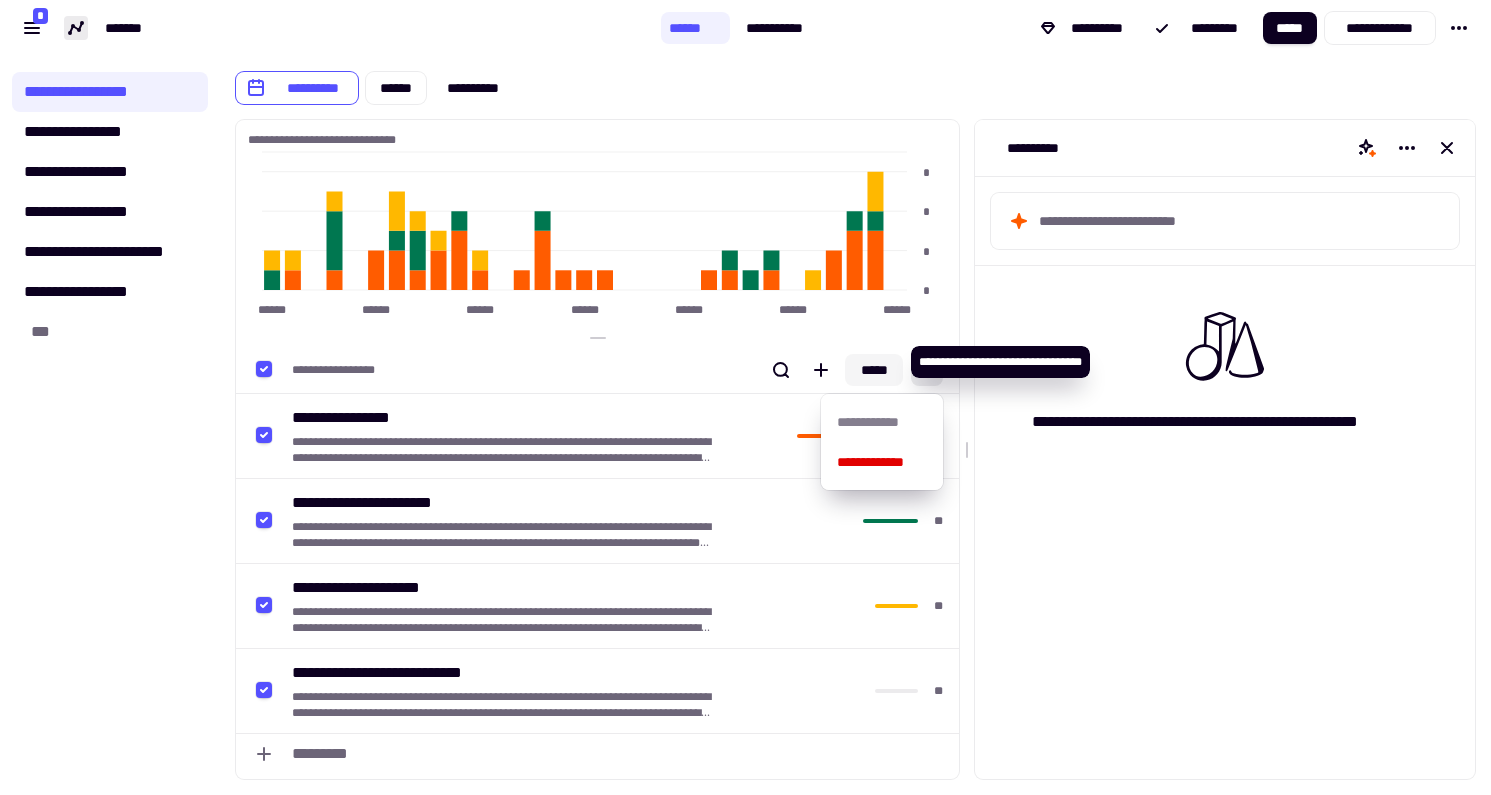 click on "*****" 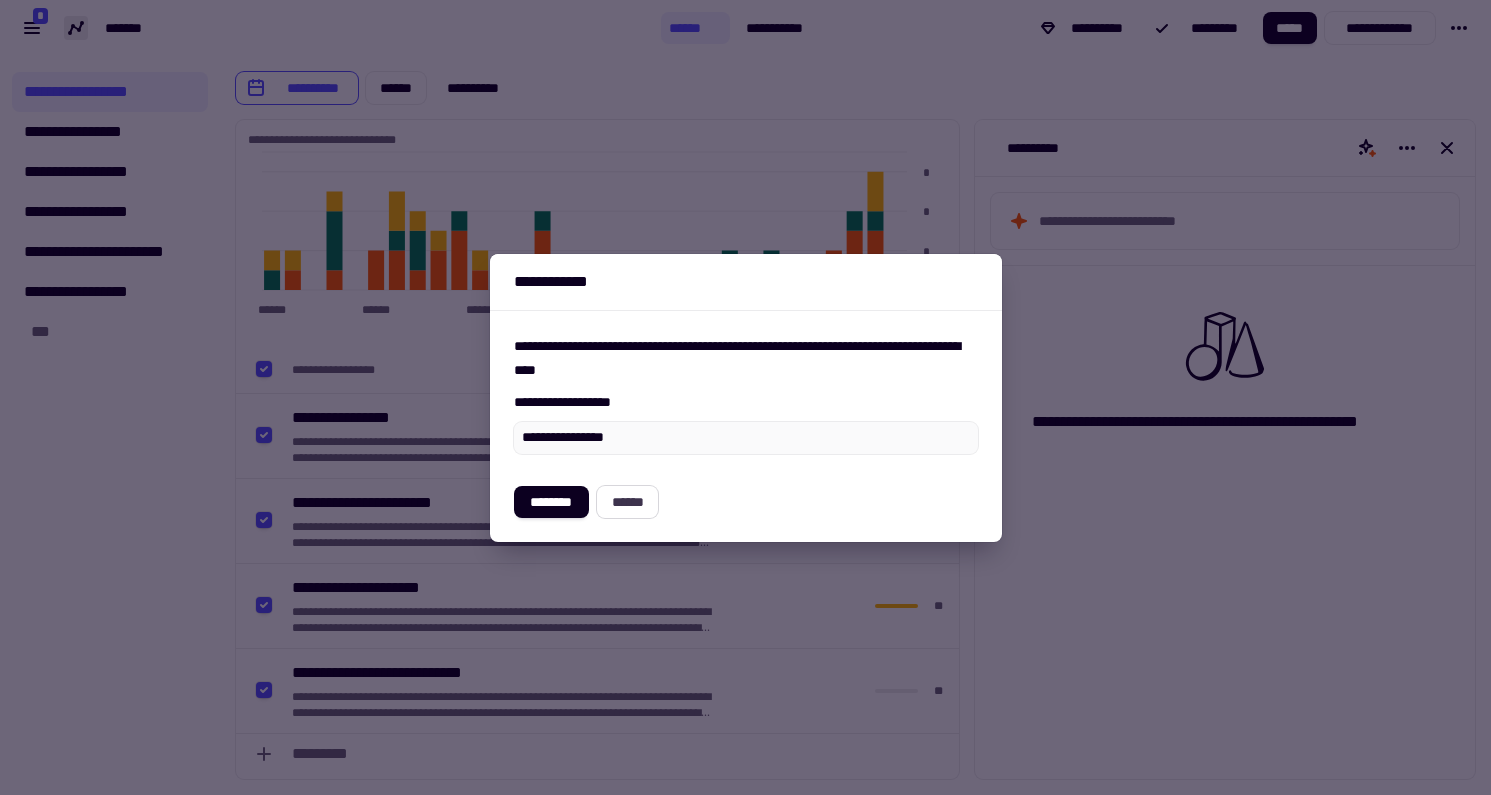 click on "******" 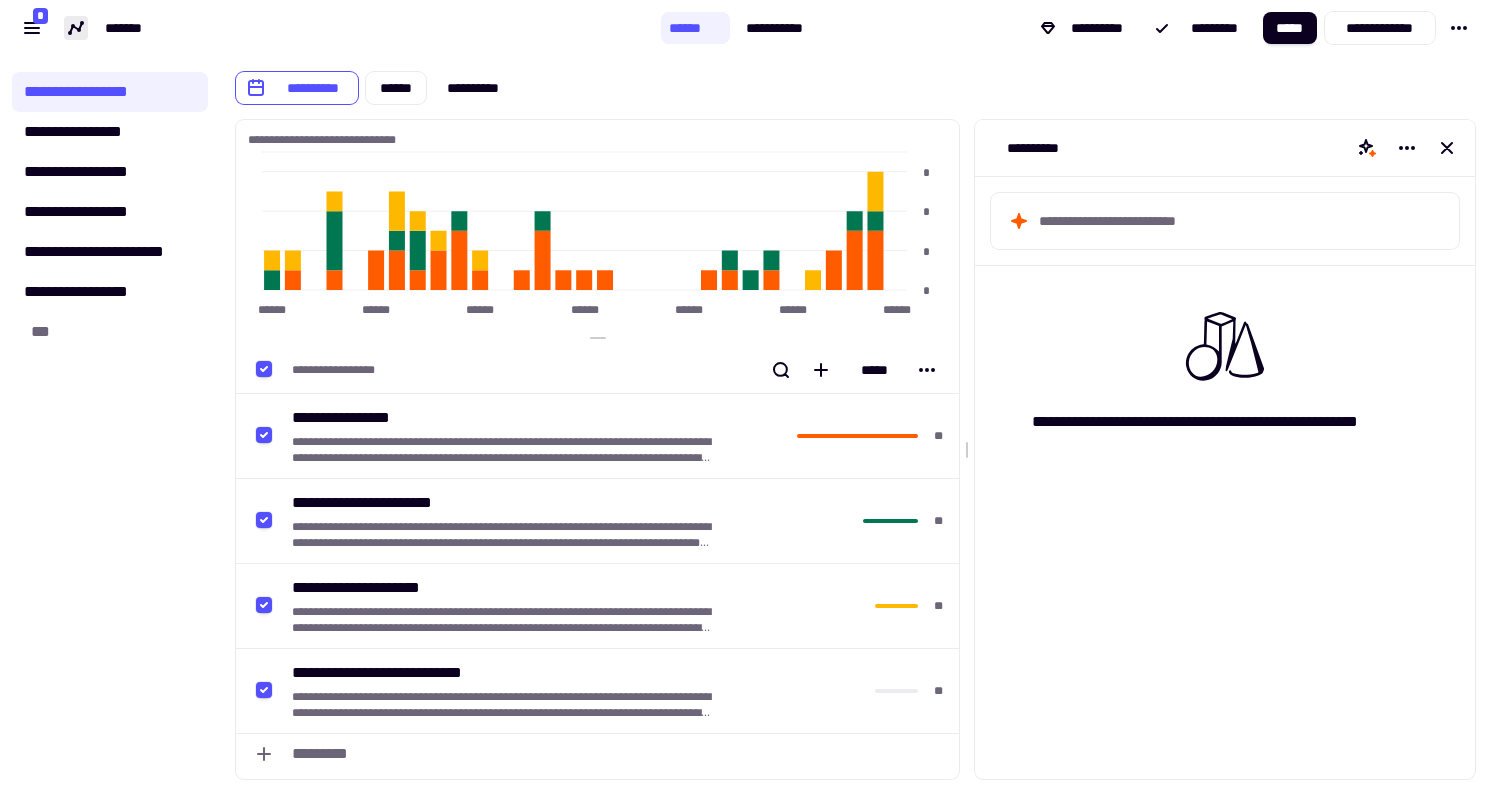 click on "**********" at bounding box center (617, 370) 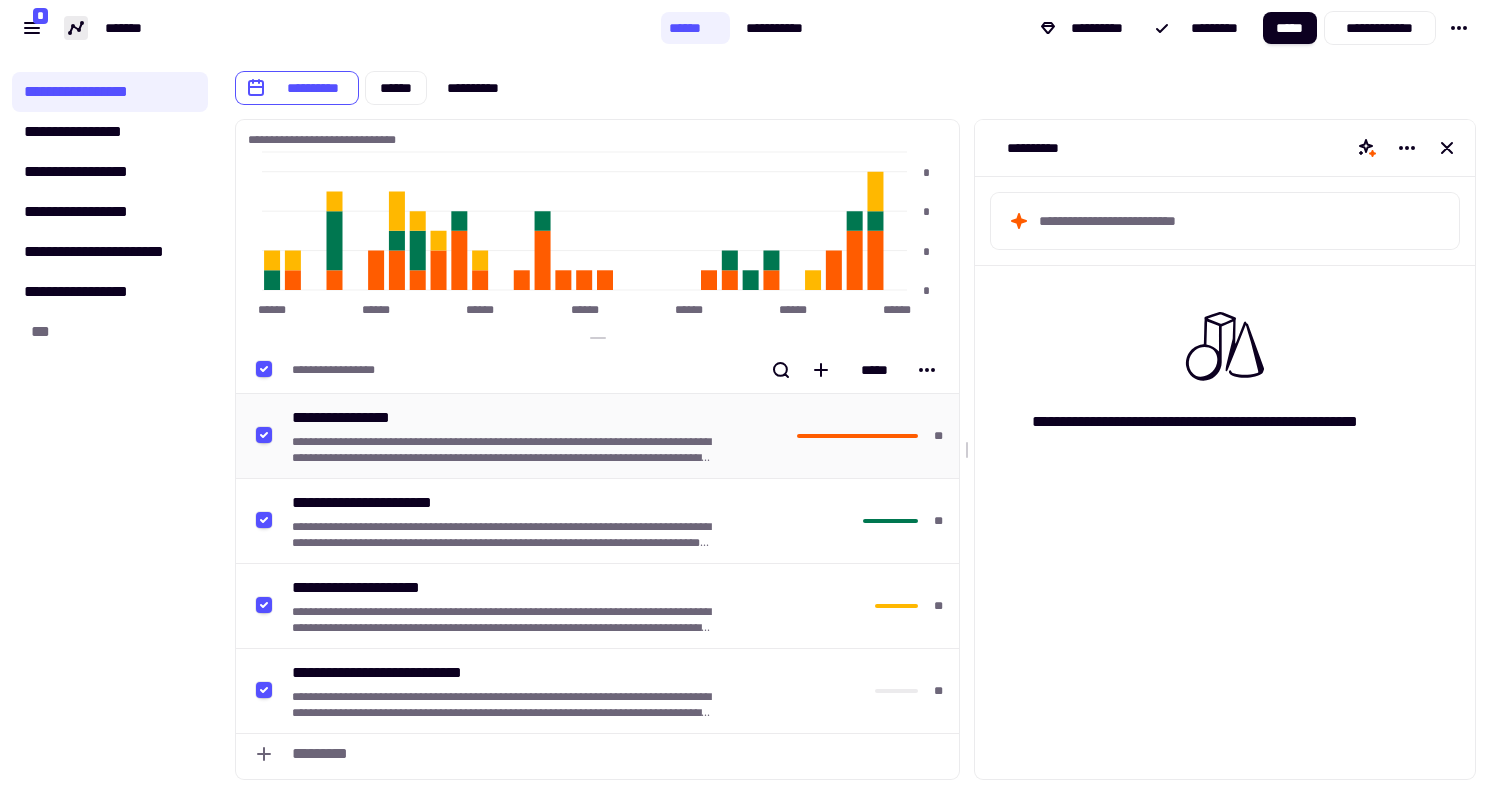click on "**********" at bounding box center (502, 450) 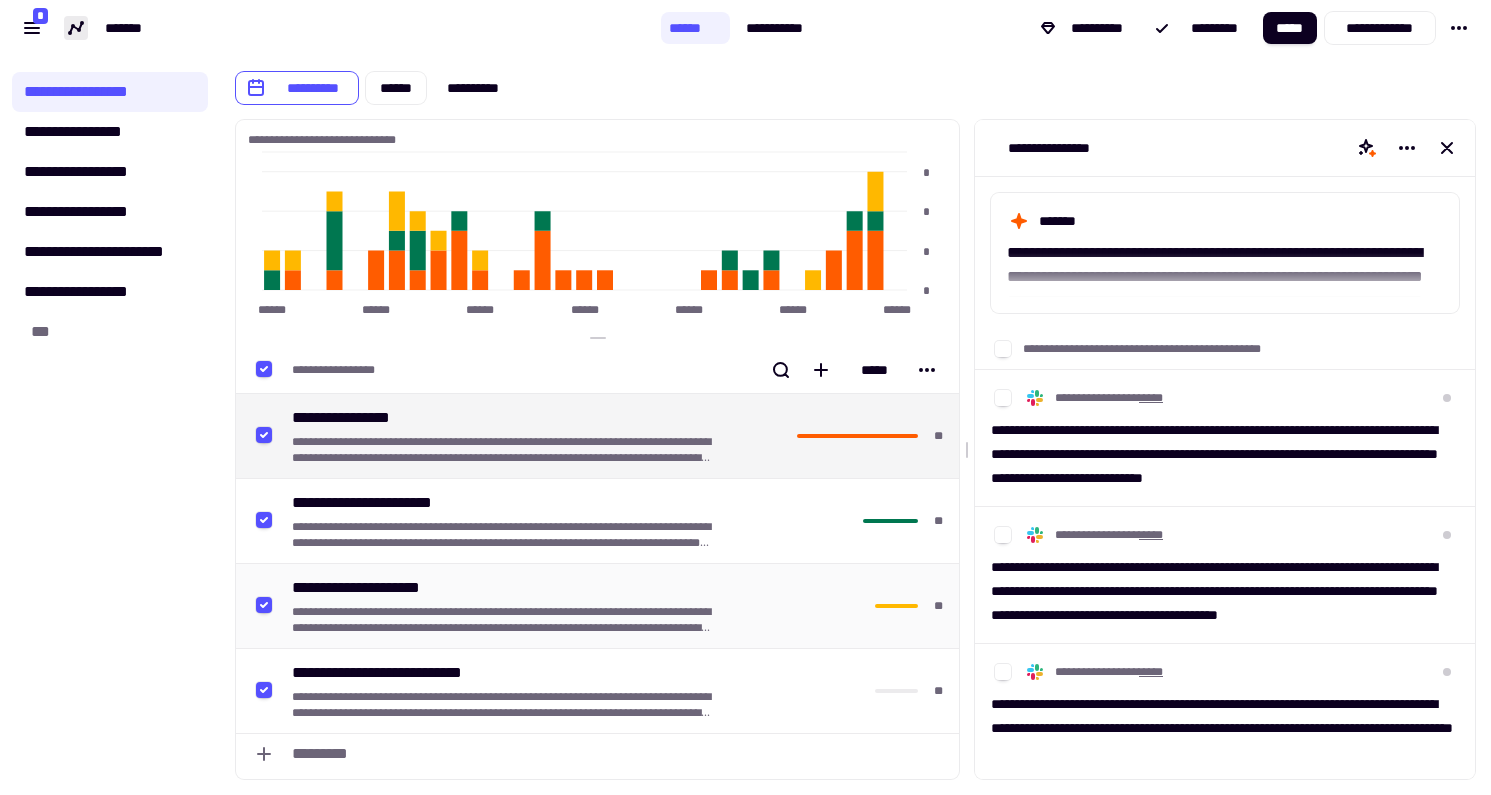 click on "**********" at bounding box center [369, 588] 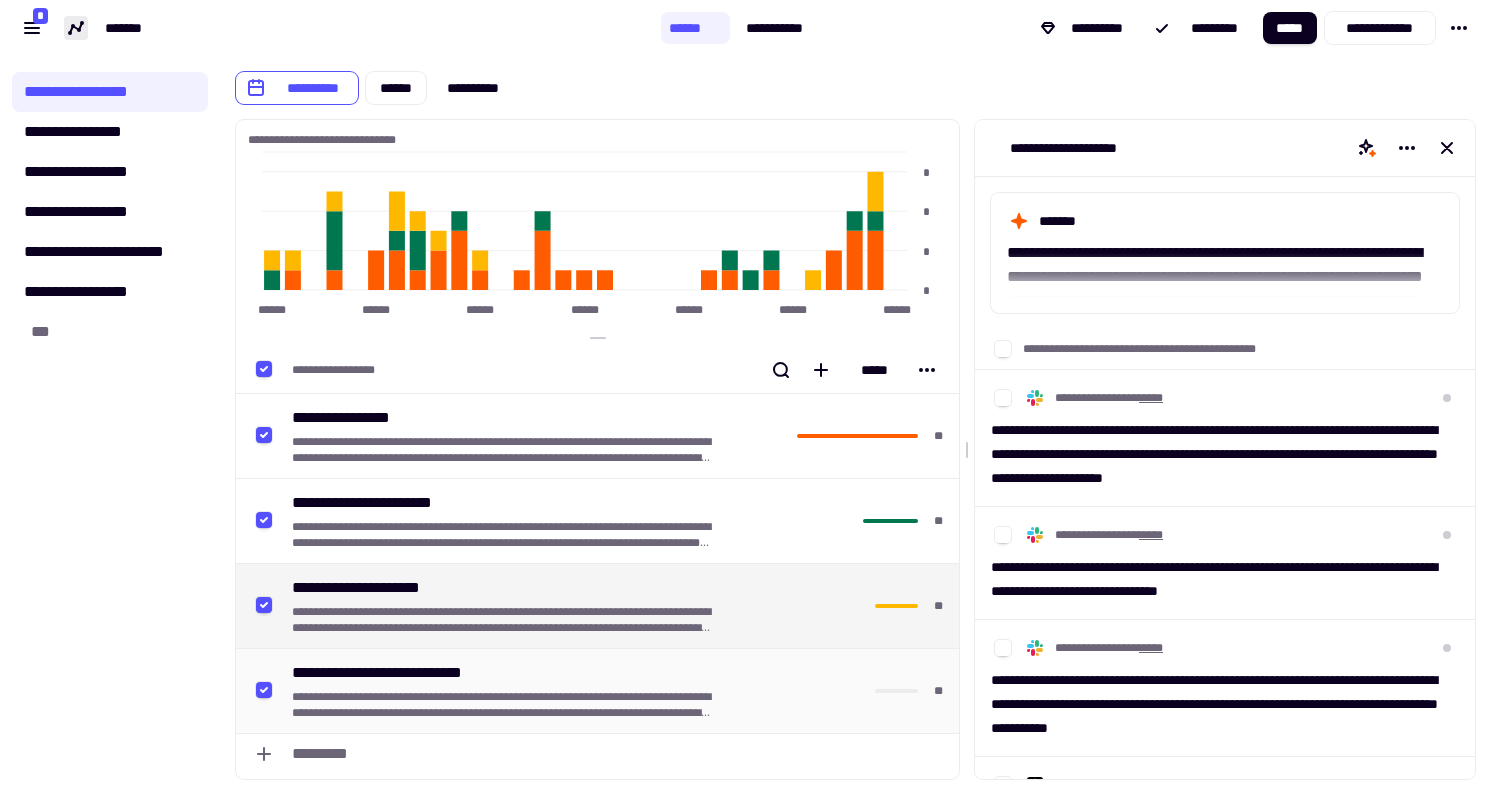 click on "**********" at bounding box center (502, 705) 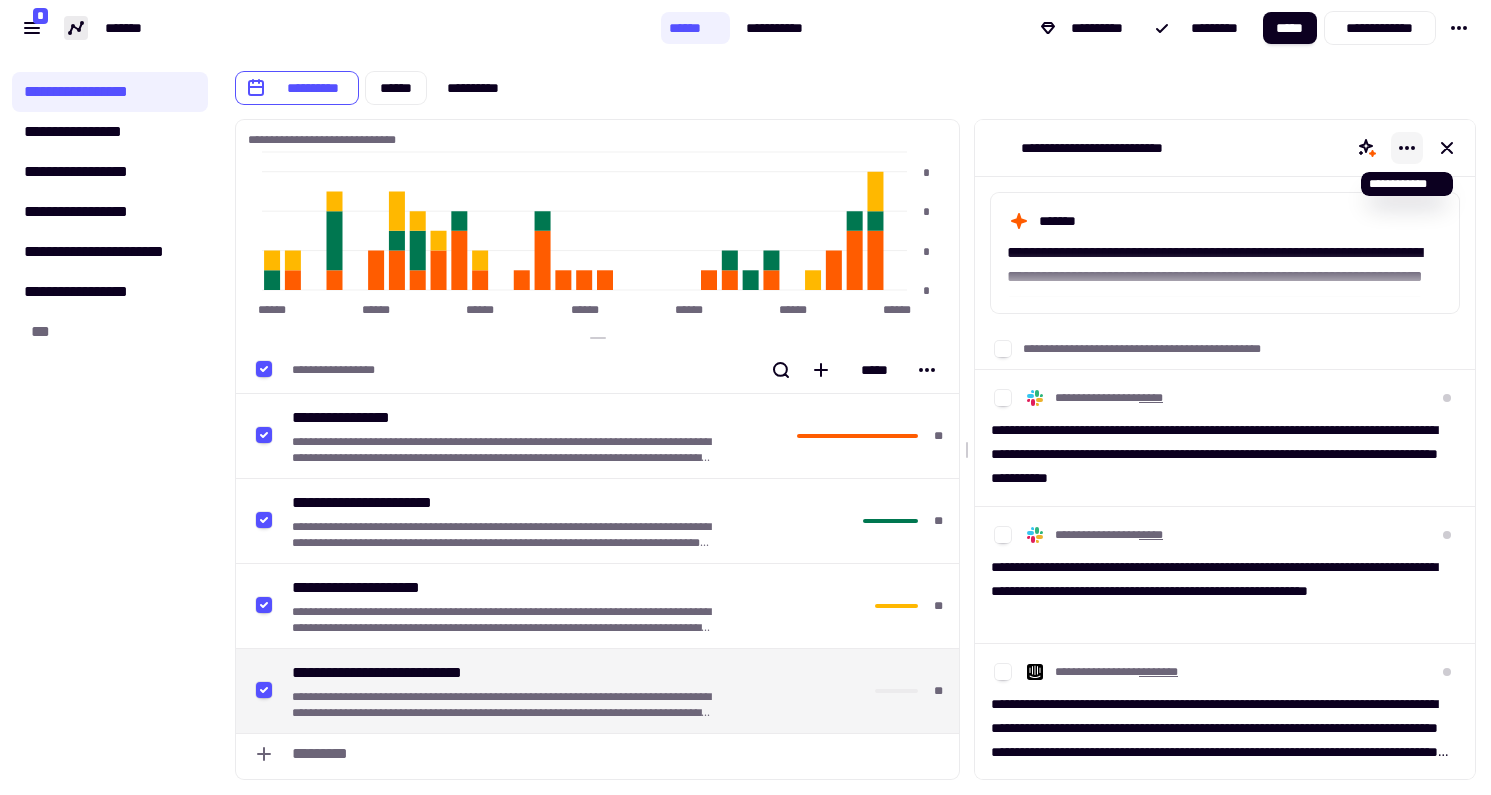click 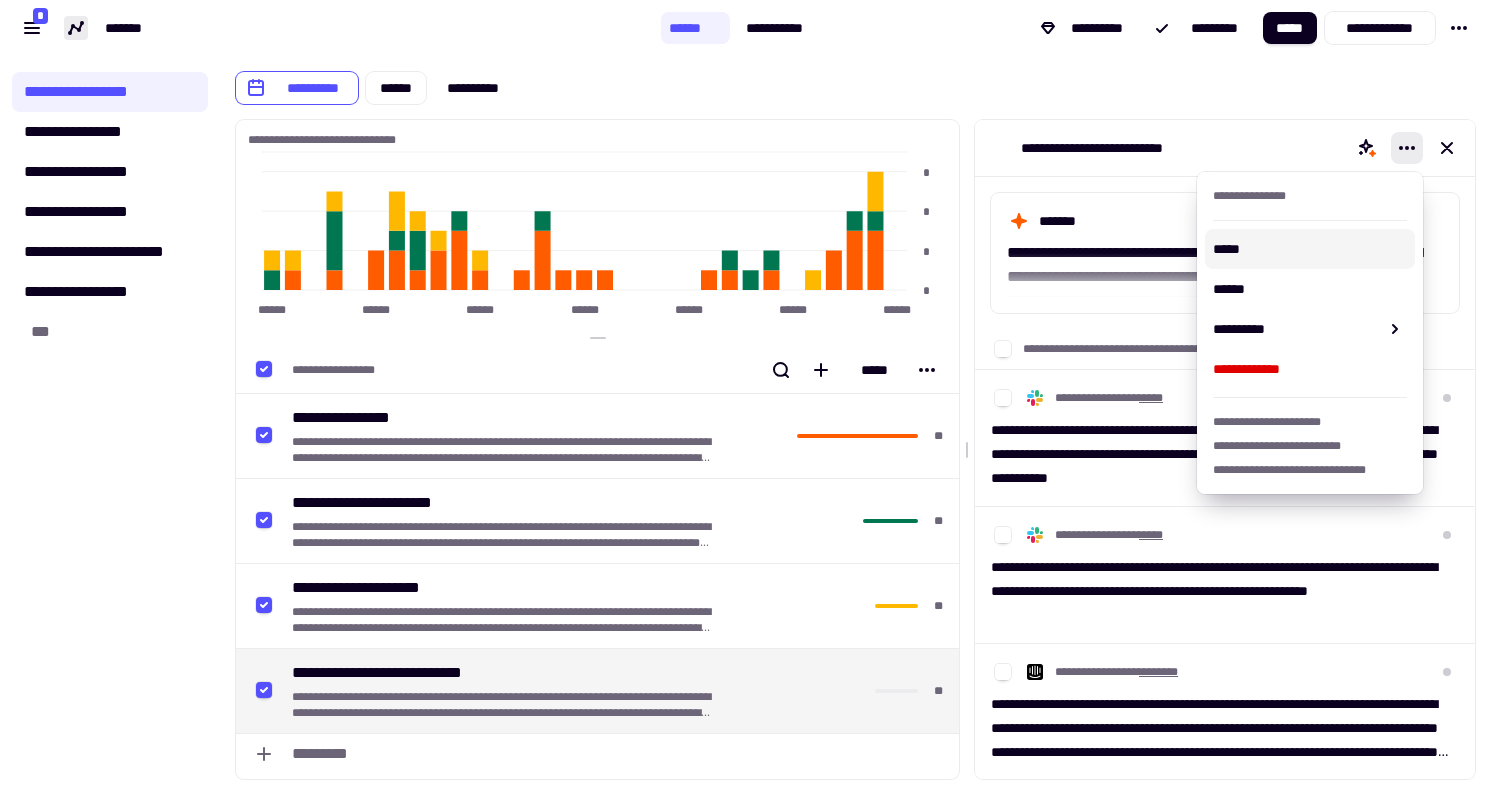 click on "**********" at bounding box center (1225, 148) 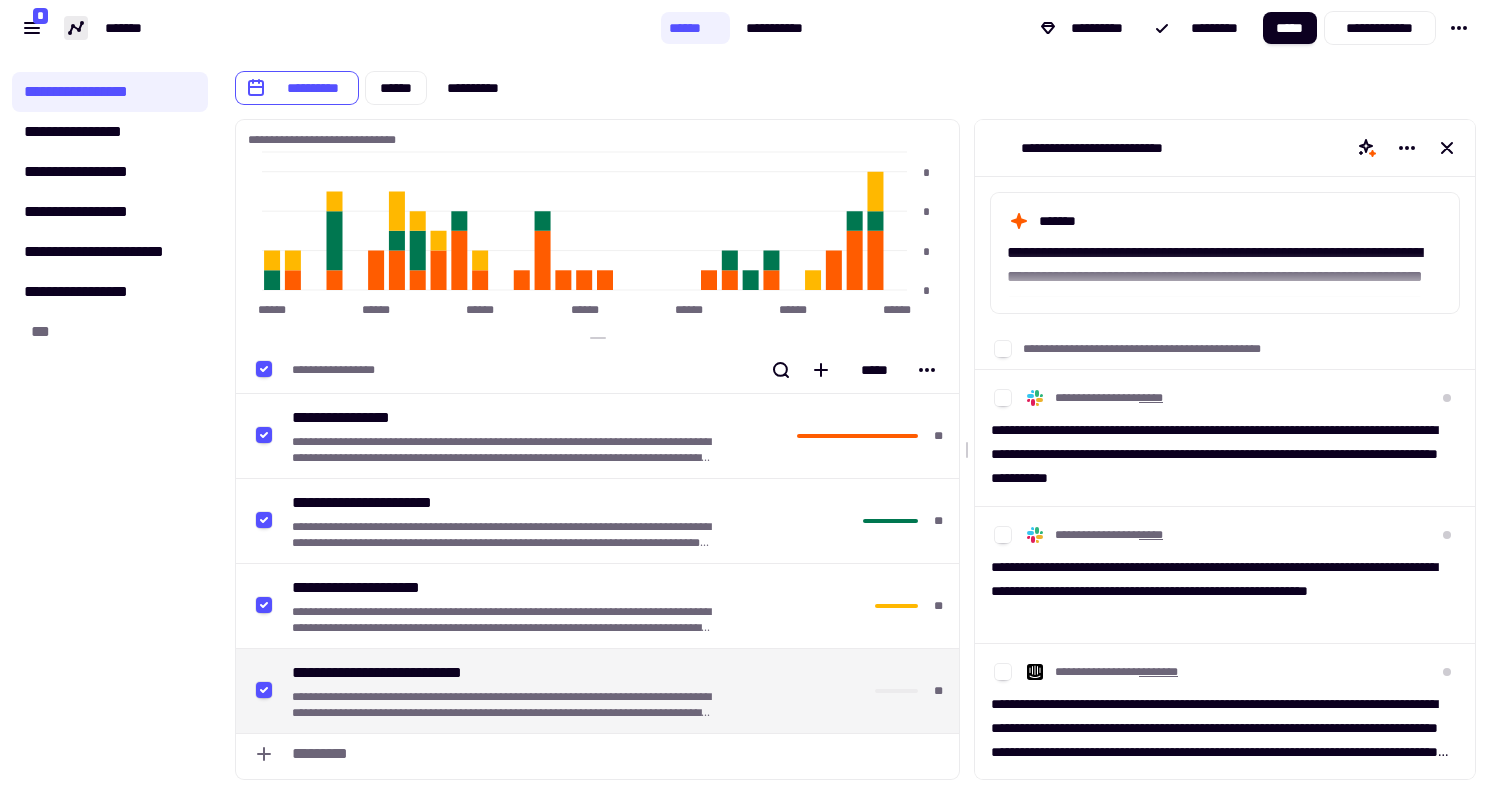 click on "**********" at bounding box center [855, 80] 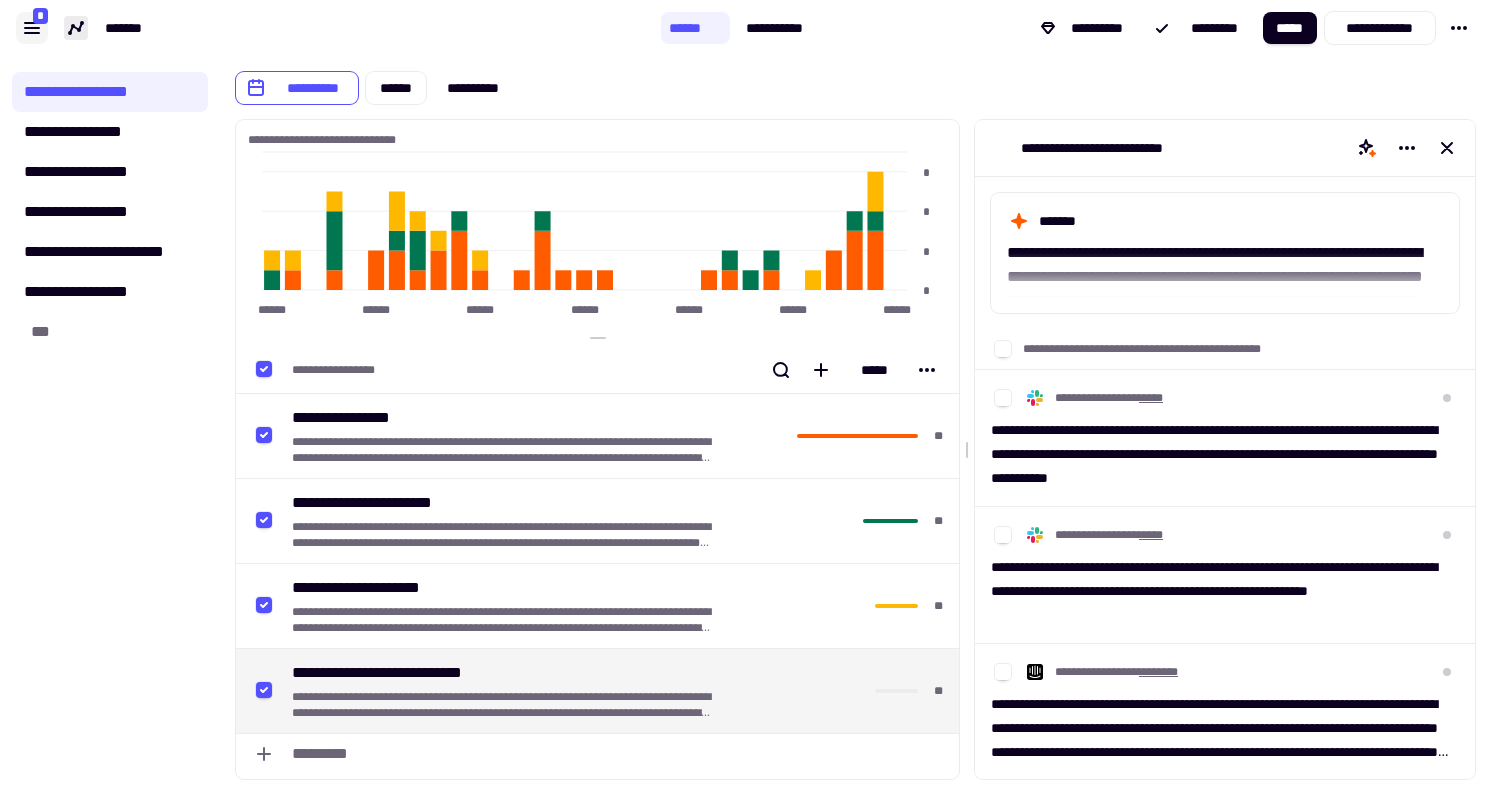 click 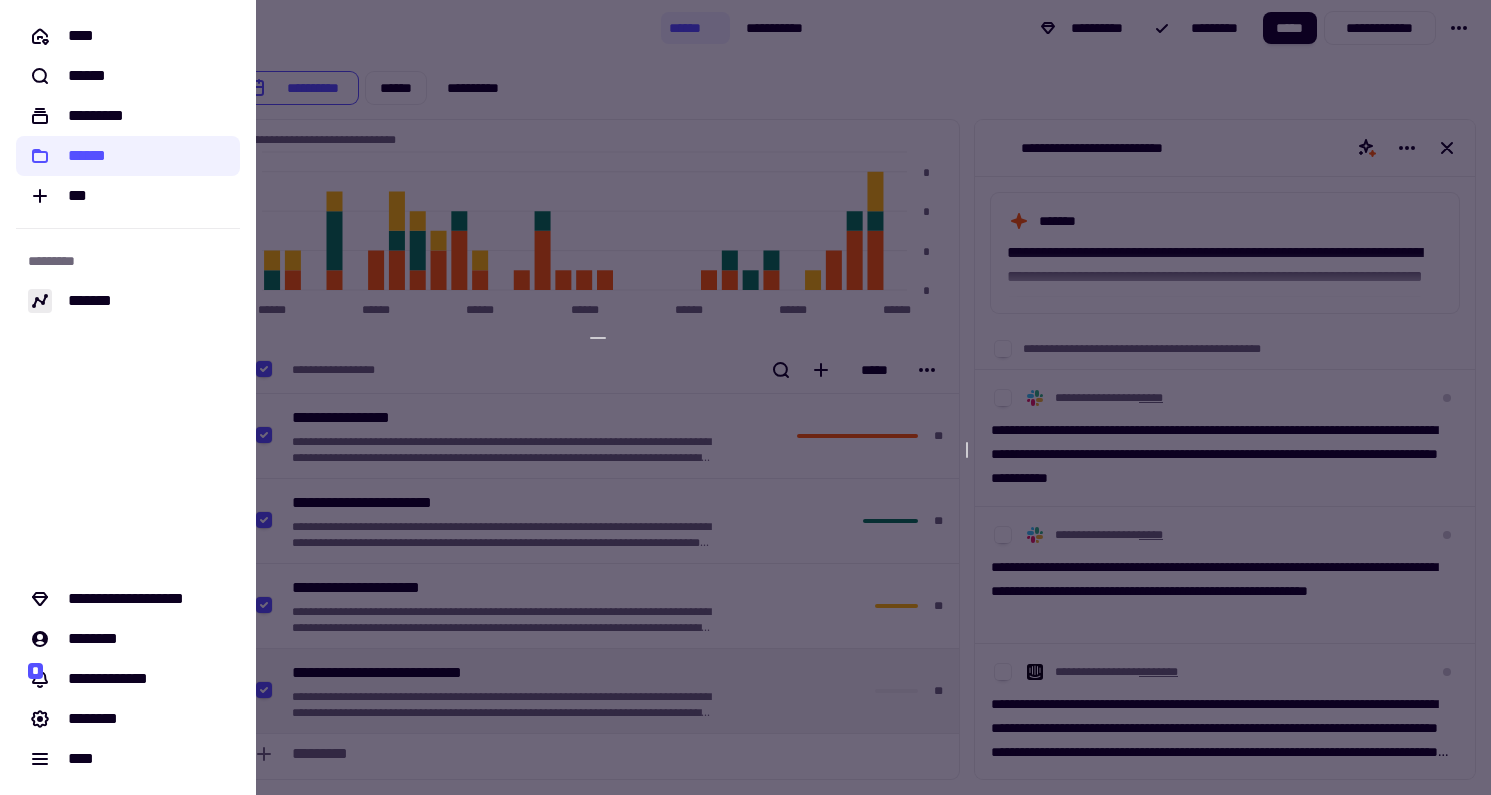 click at bounding box center (745, 397) 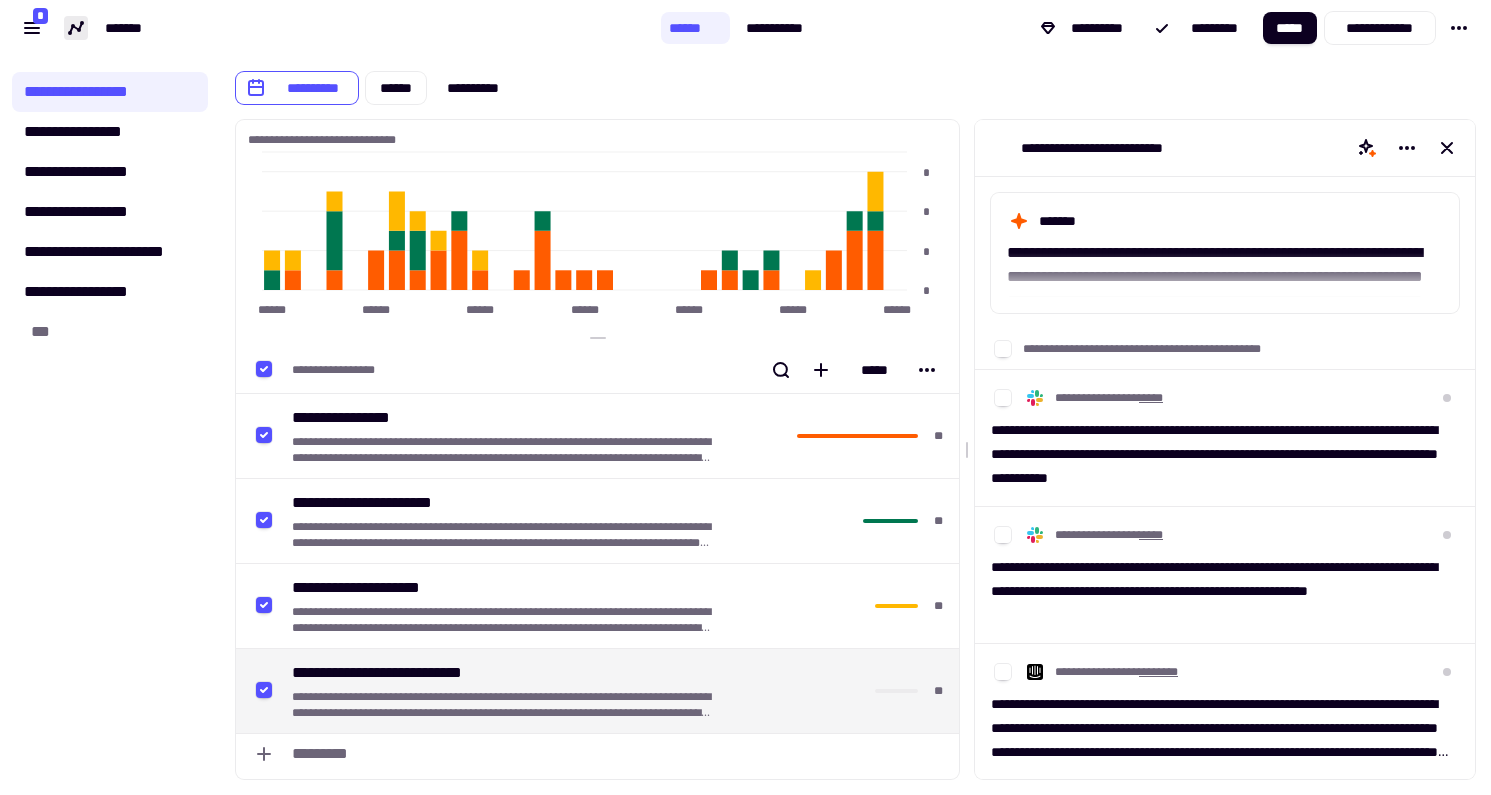 click on "**********" at bounding box center (110, 425) 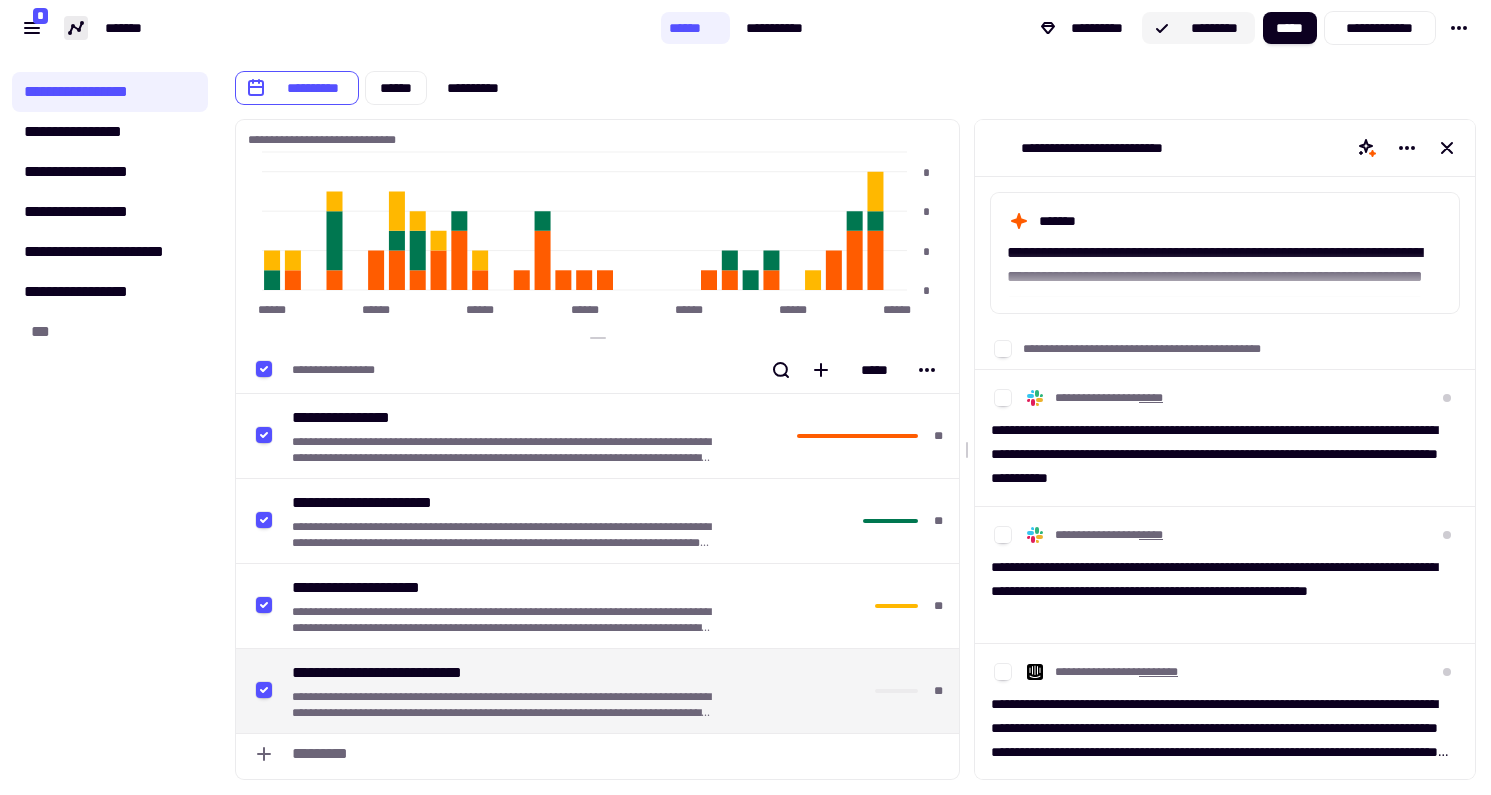 click on "*********" 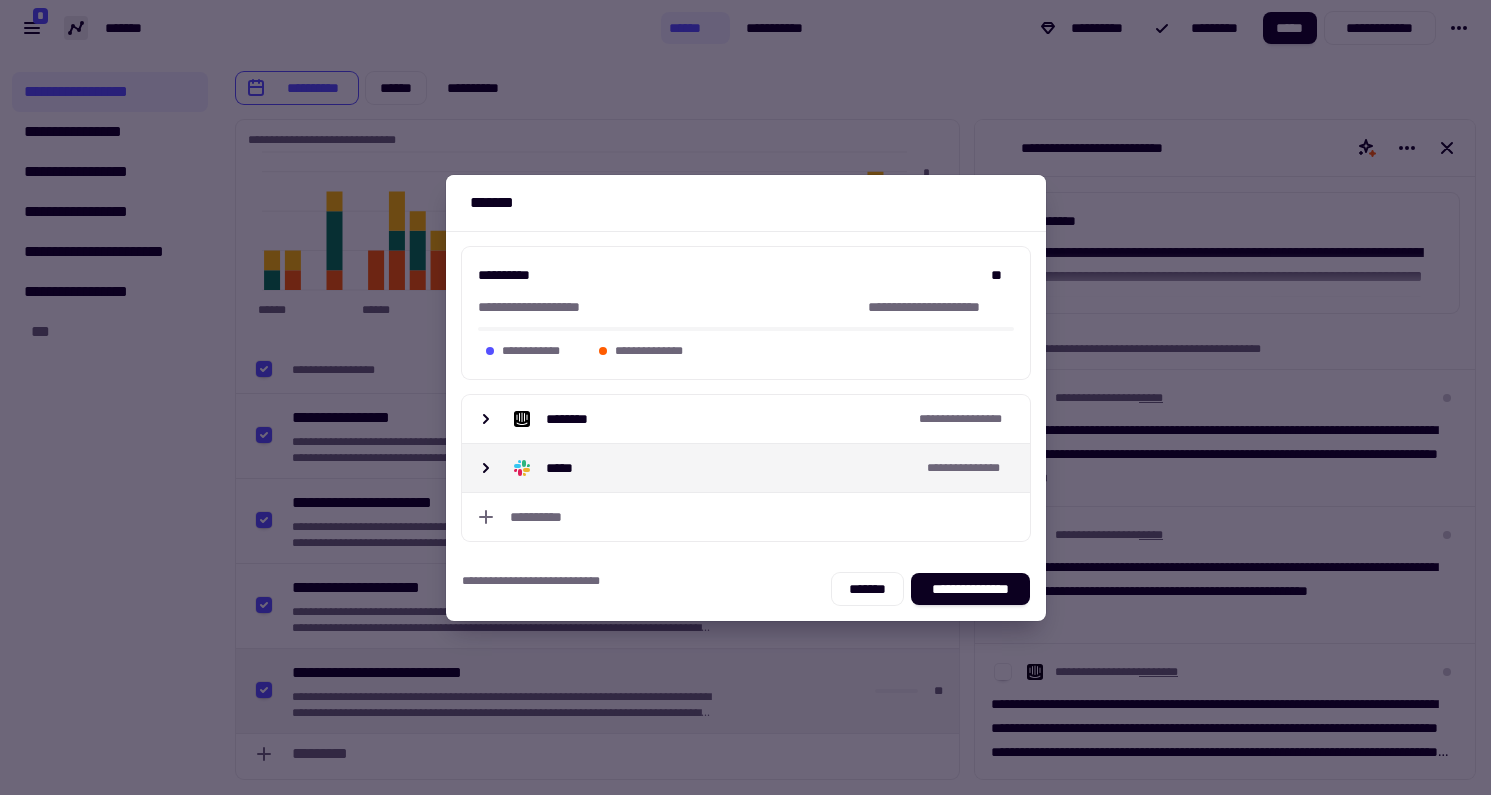 click 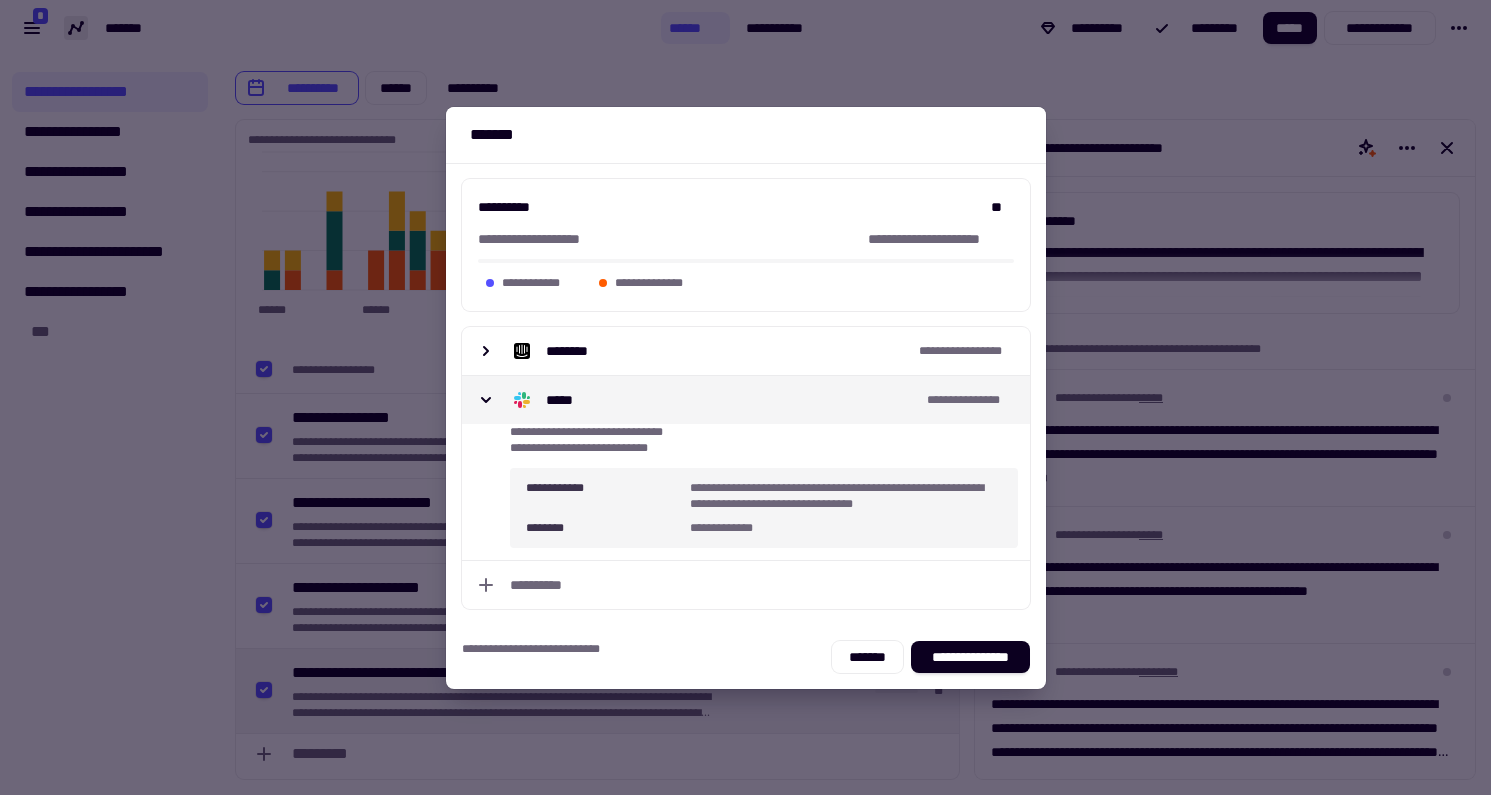click 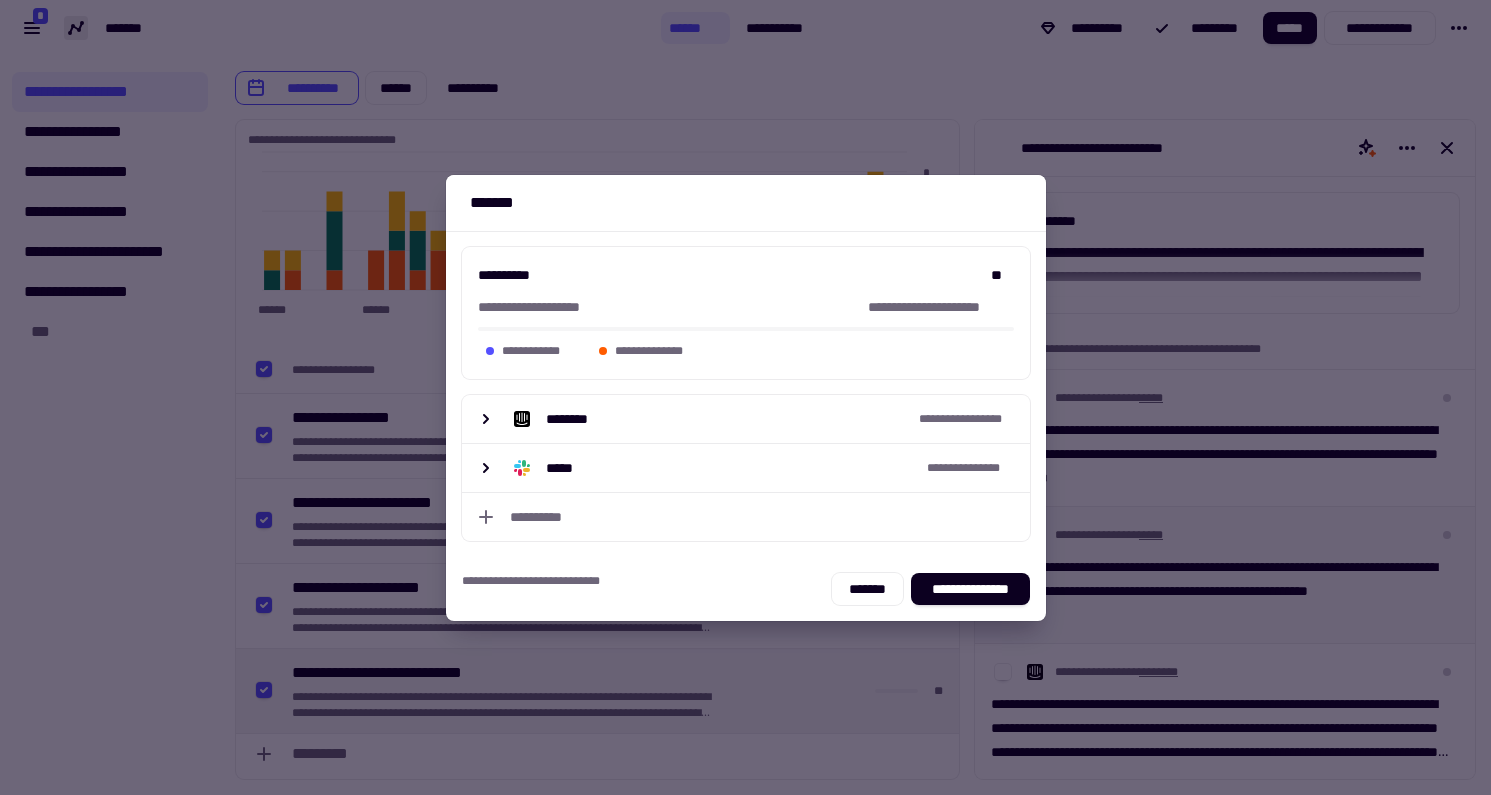 click at bounding box center (745, 397) 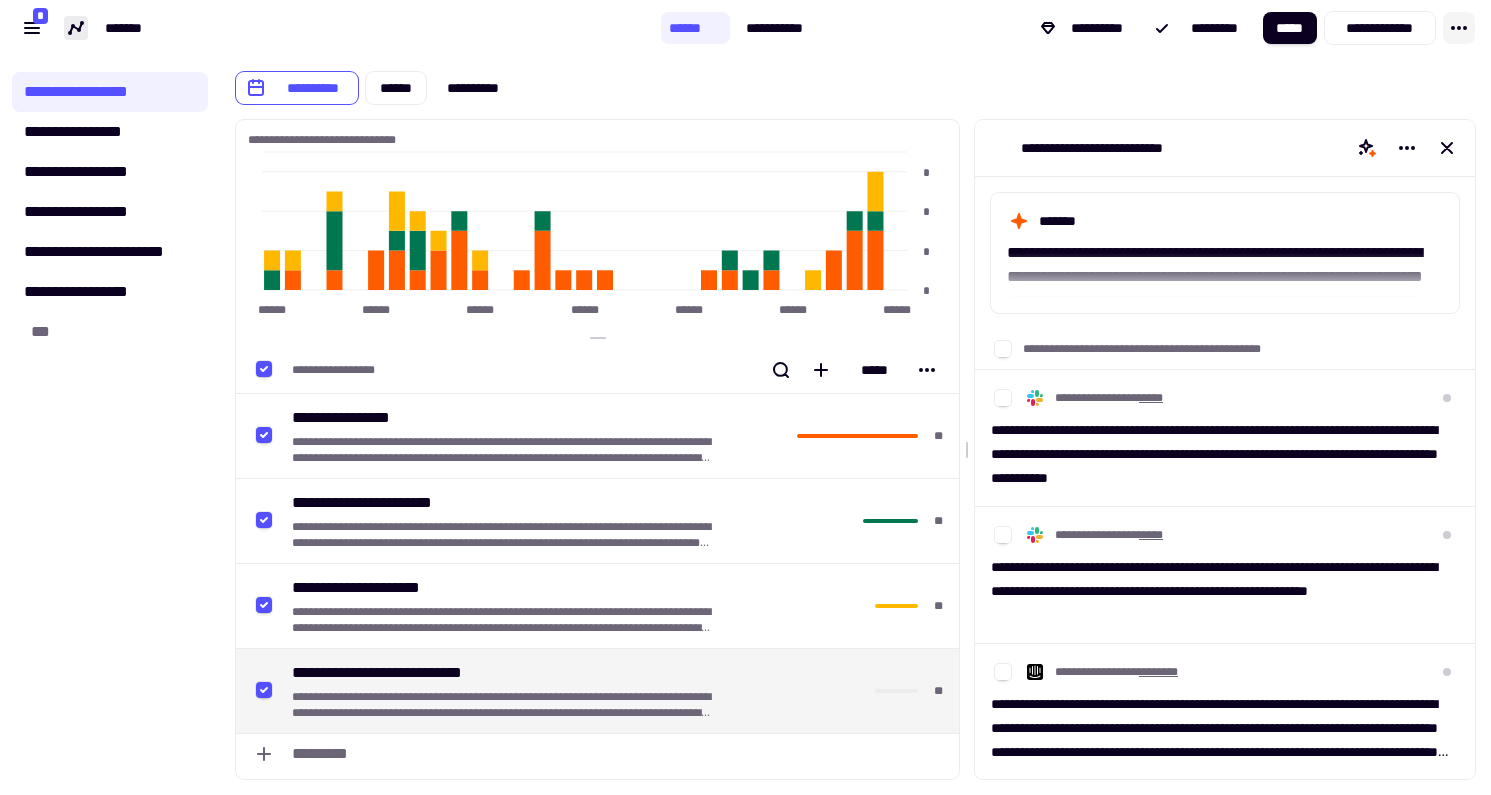 click 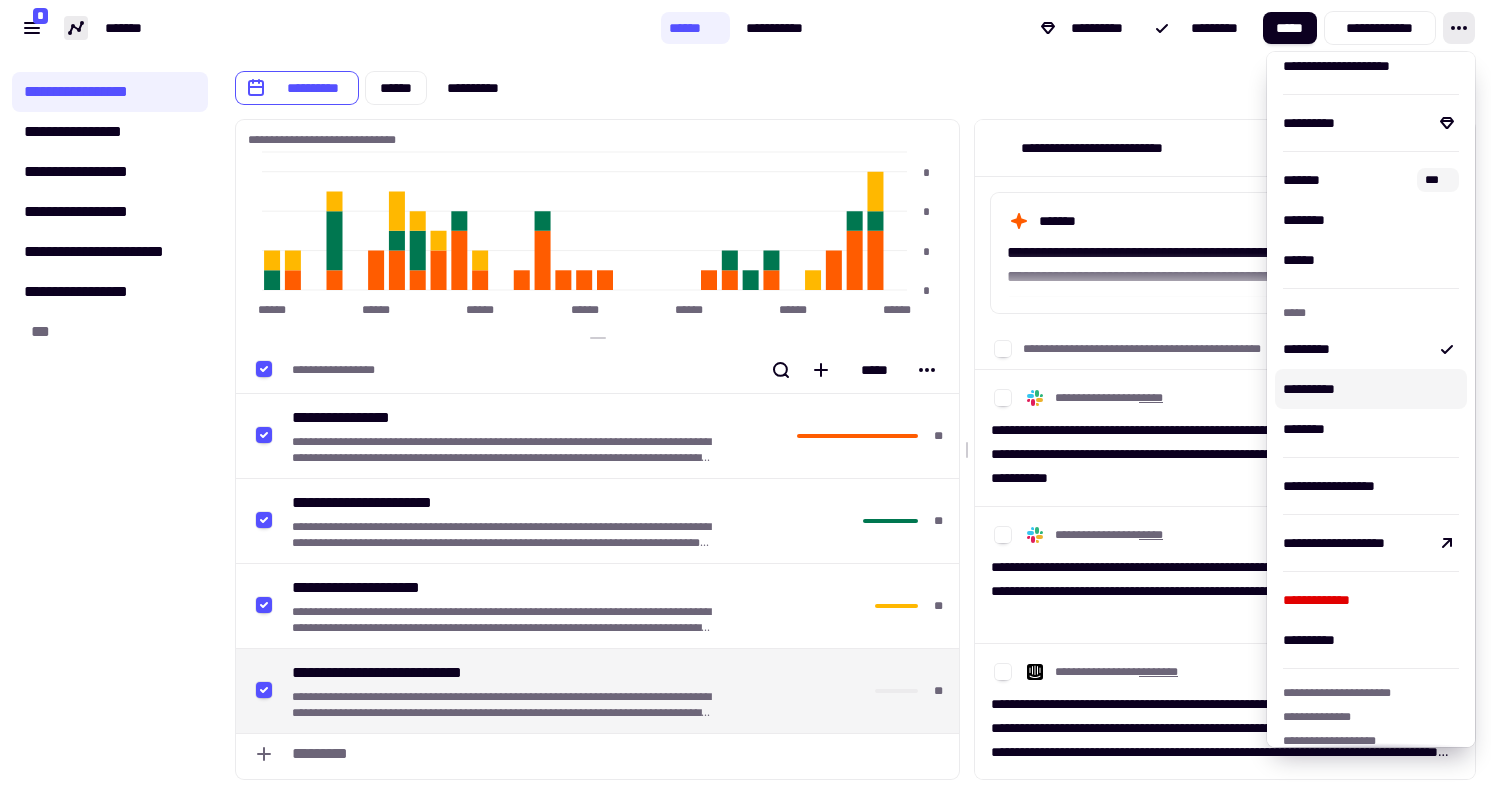 scroll, scrollTop: 72, scrollLeft: 0, axis: vertical 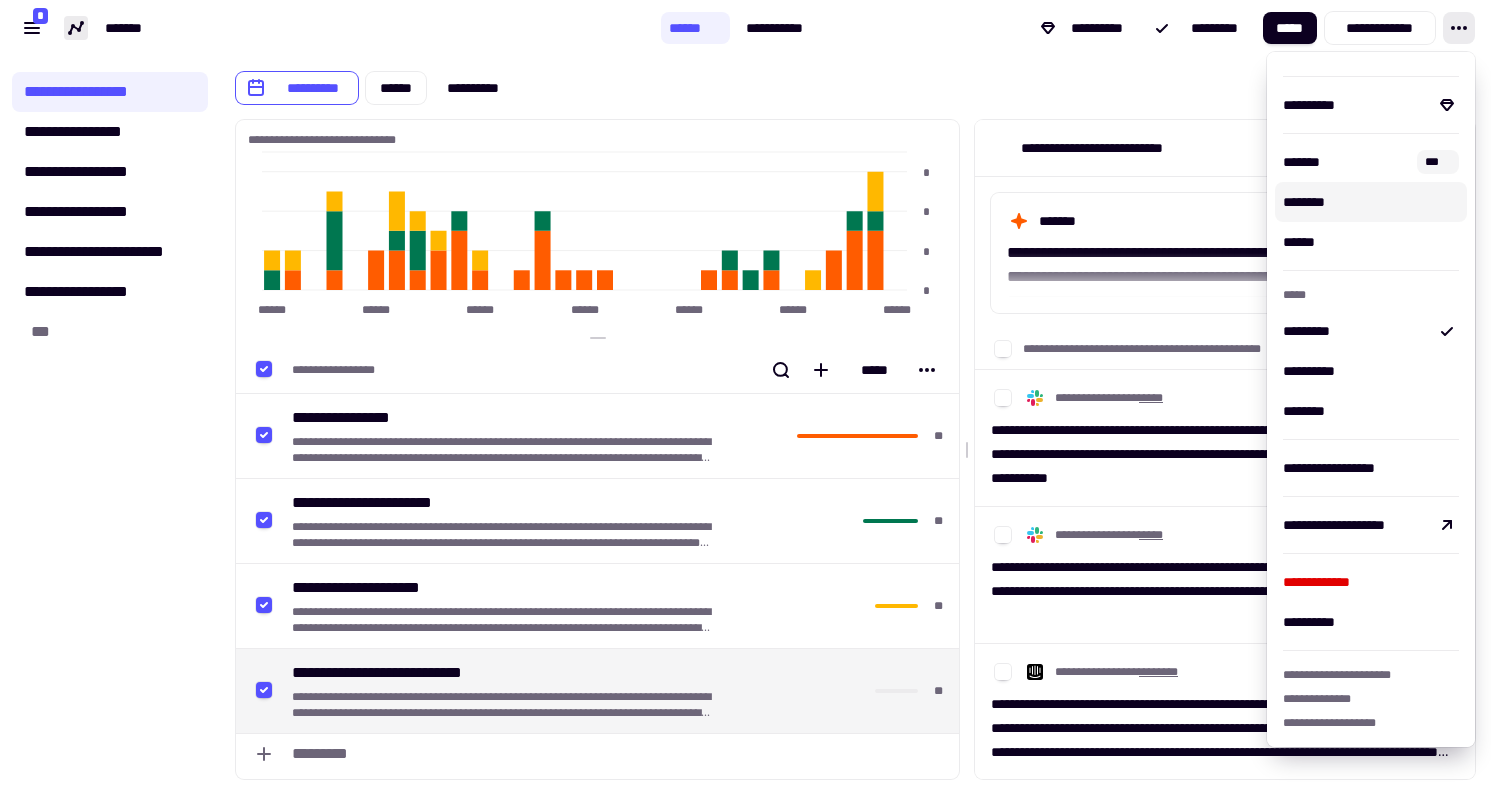 click on "**********" at bounding box center [855, 80] 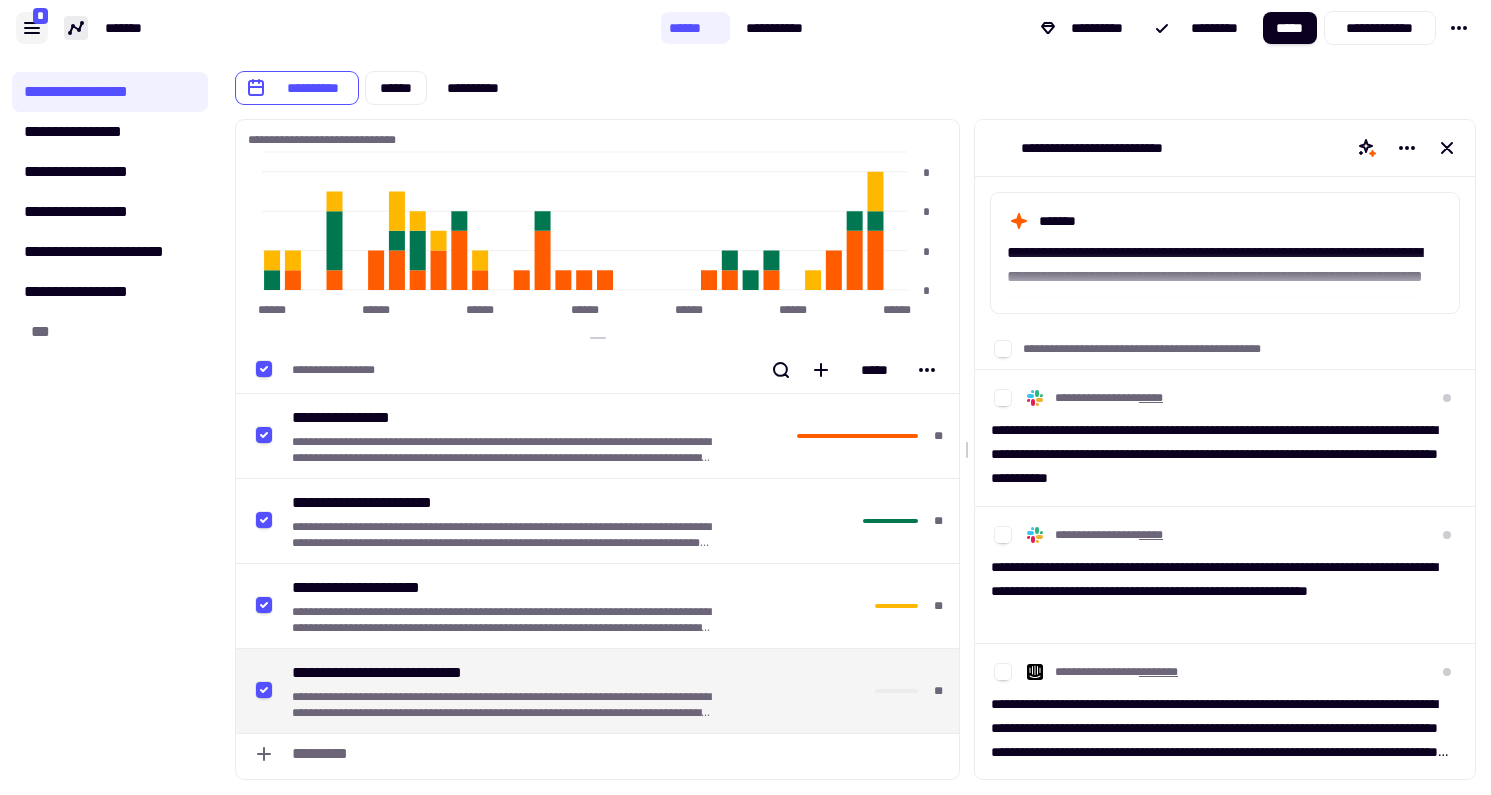 click 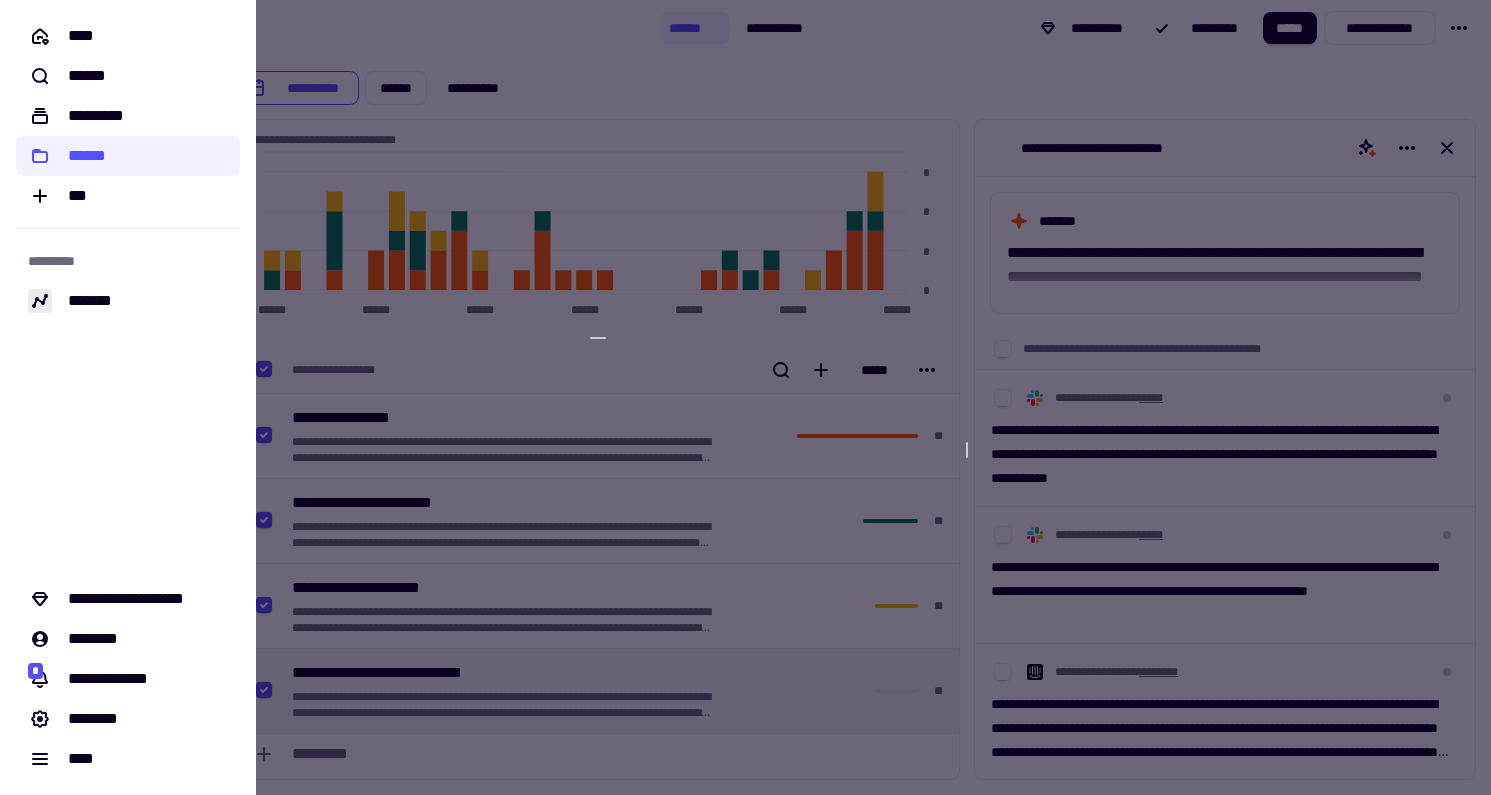 click at bounding box center [745, 397] 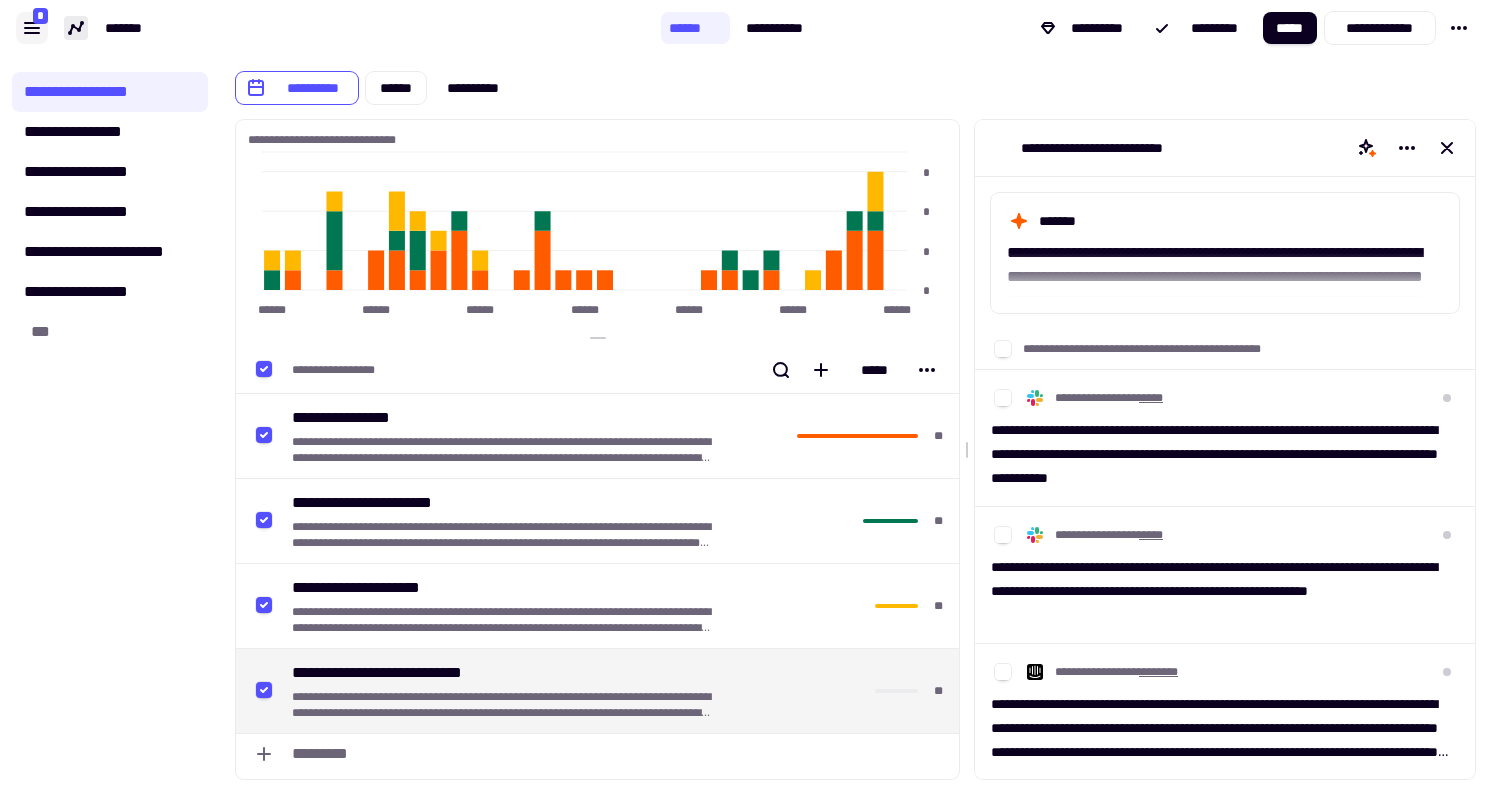 click 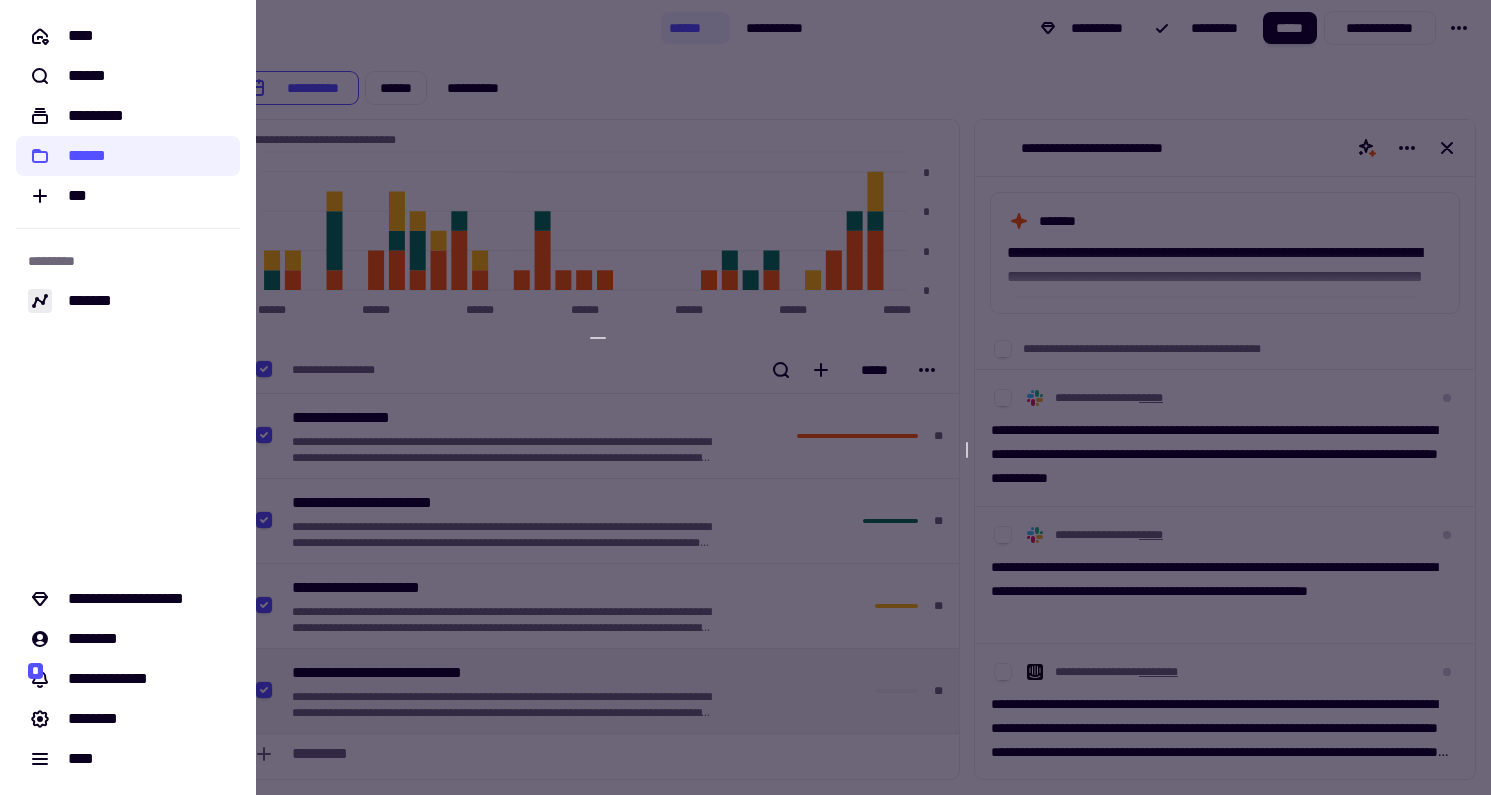 click at bounding box center [745, 397] 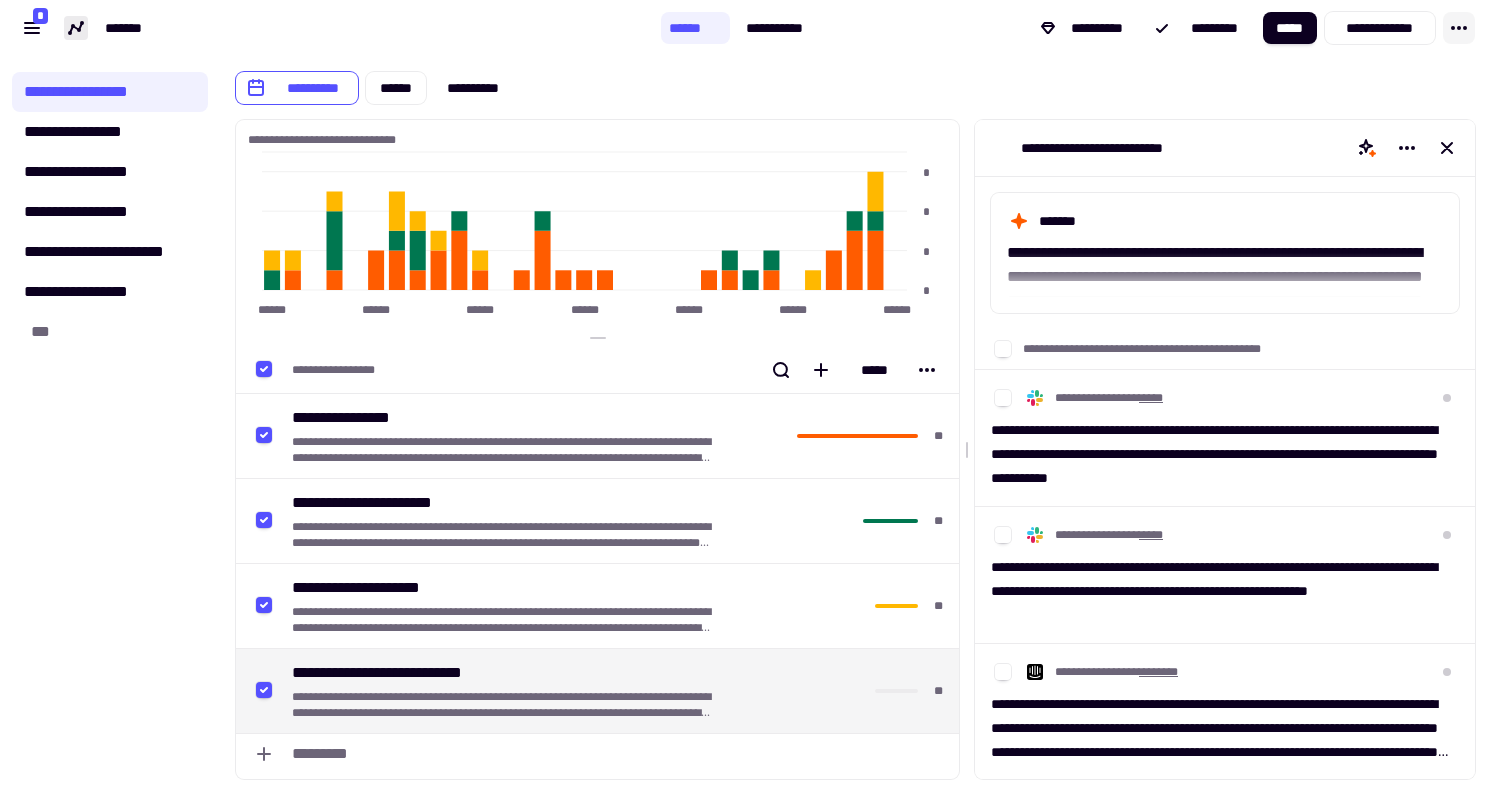 click 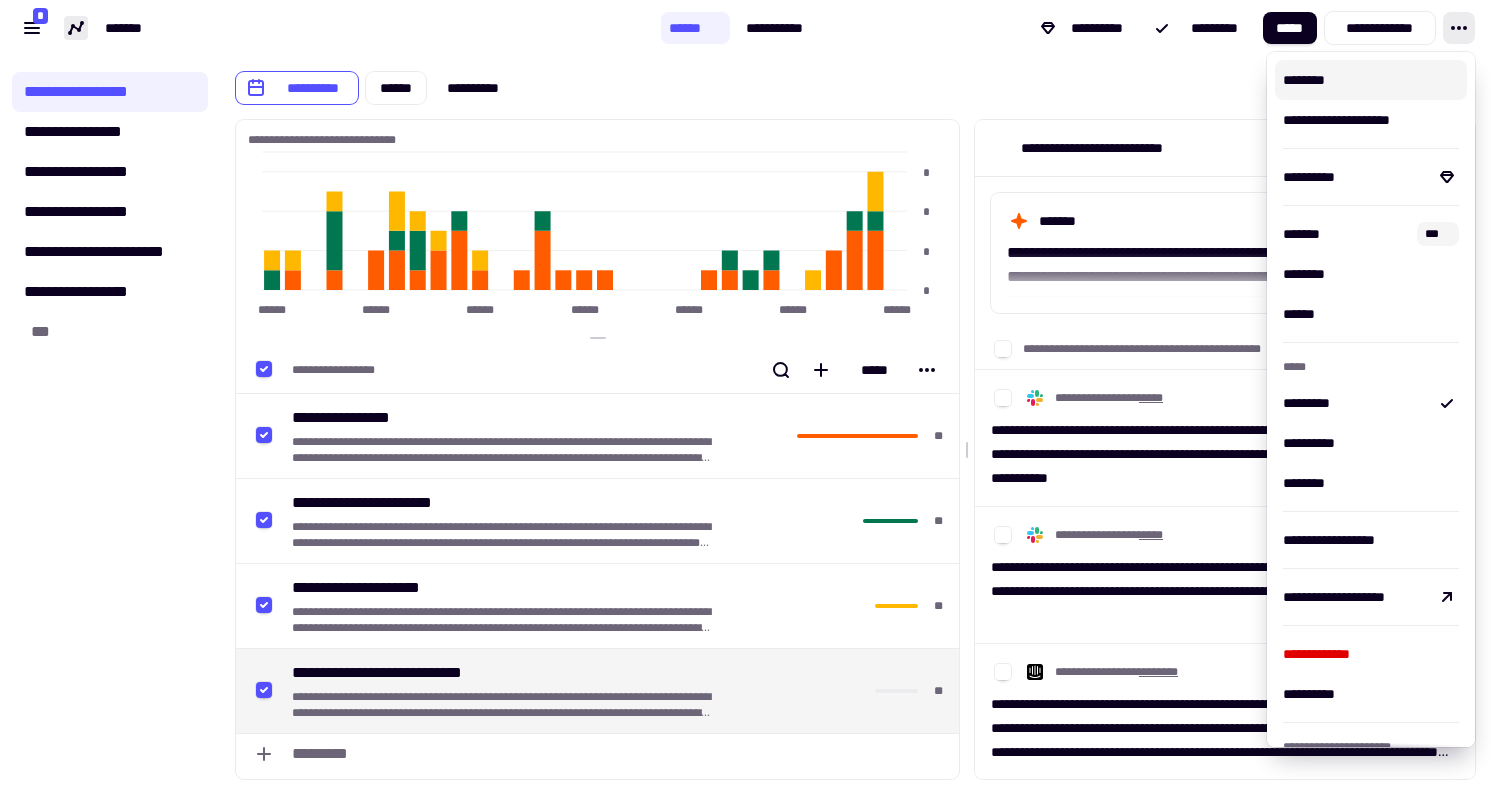 click on "**********" at bounding box center (855, 80) 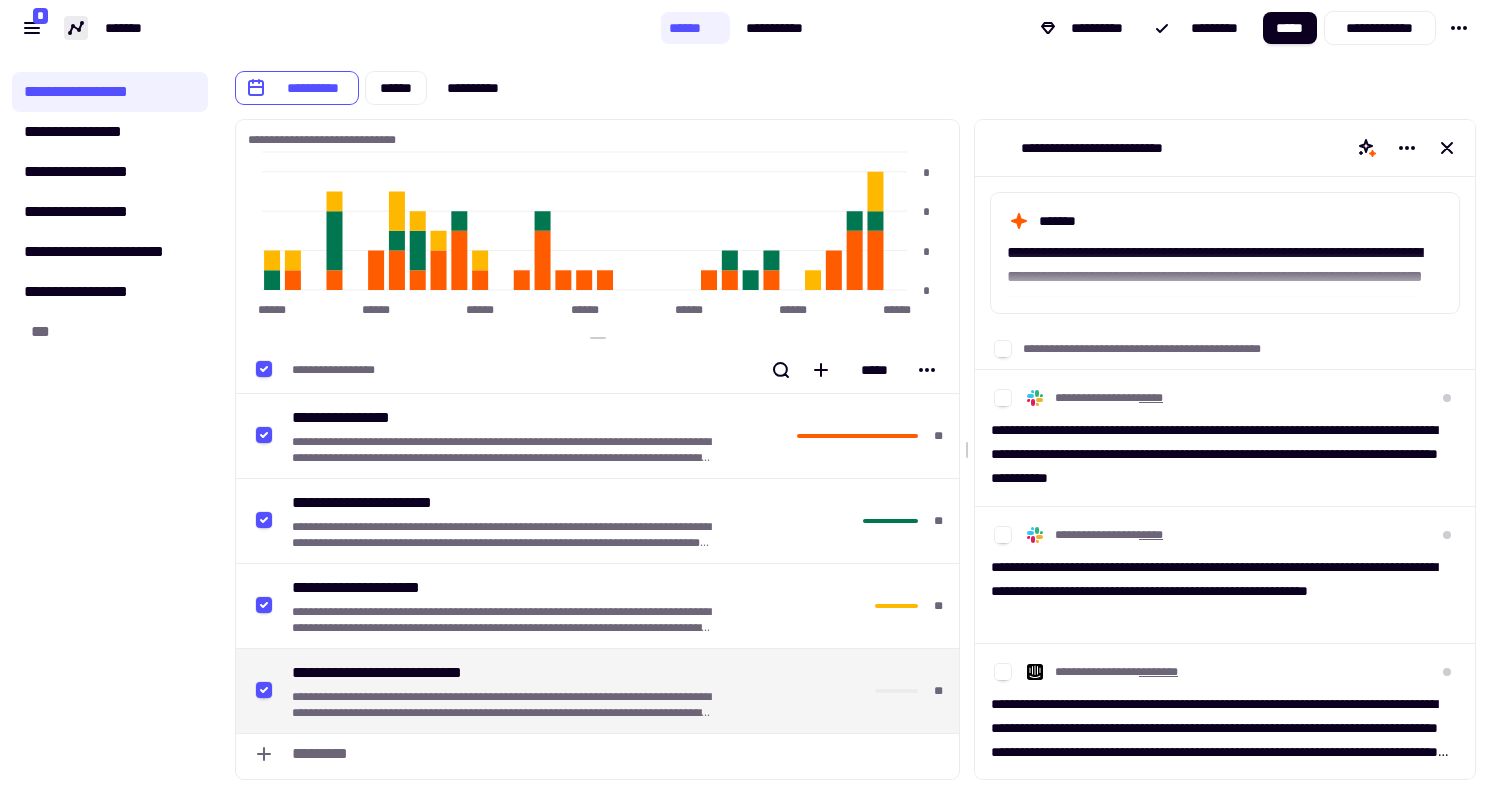 click on "**********" at bounding box center (855, 80) 